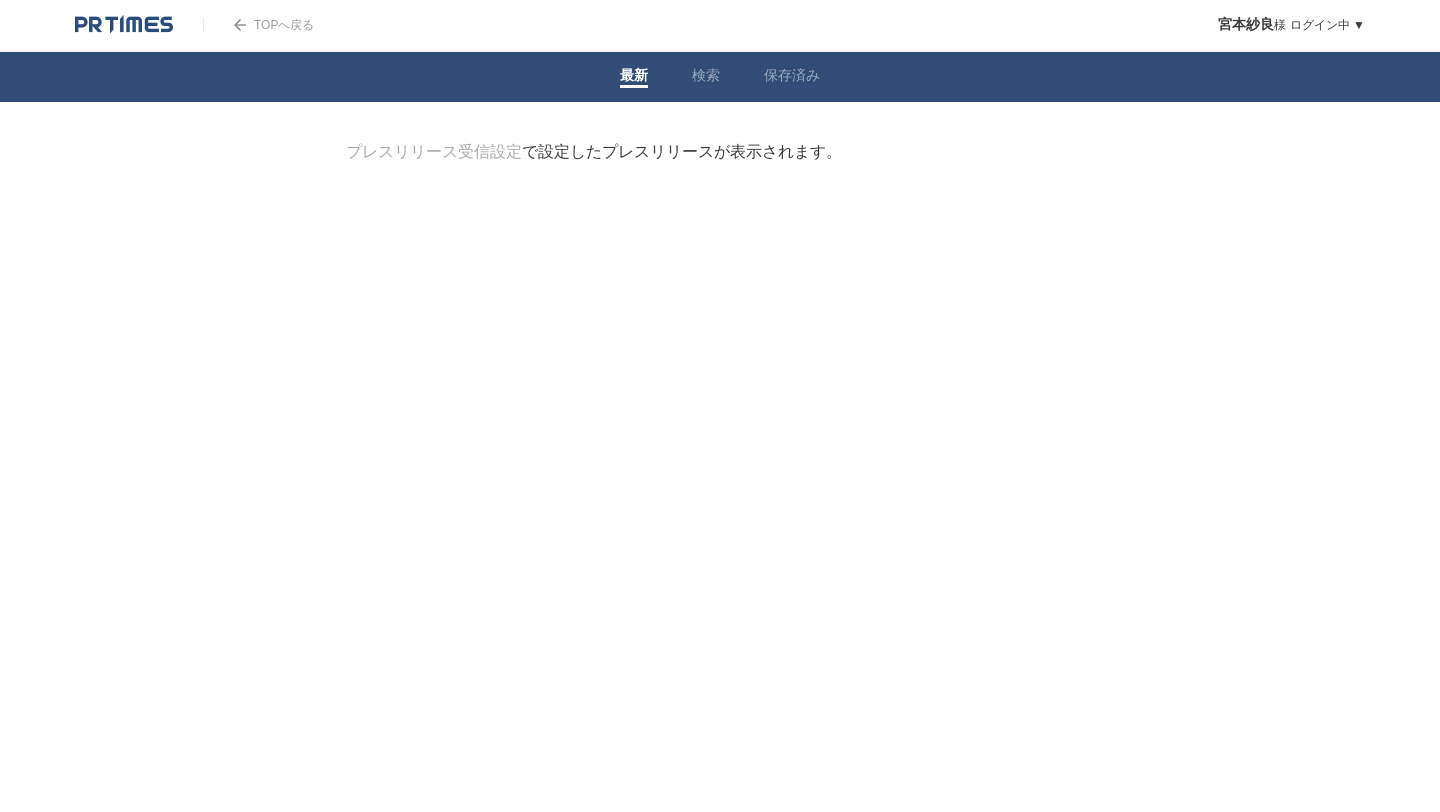 scroll, scrollTop: 0, scrollLeft: 0, axis: both 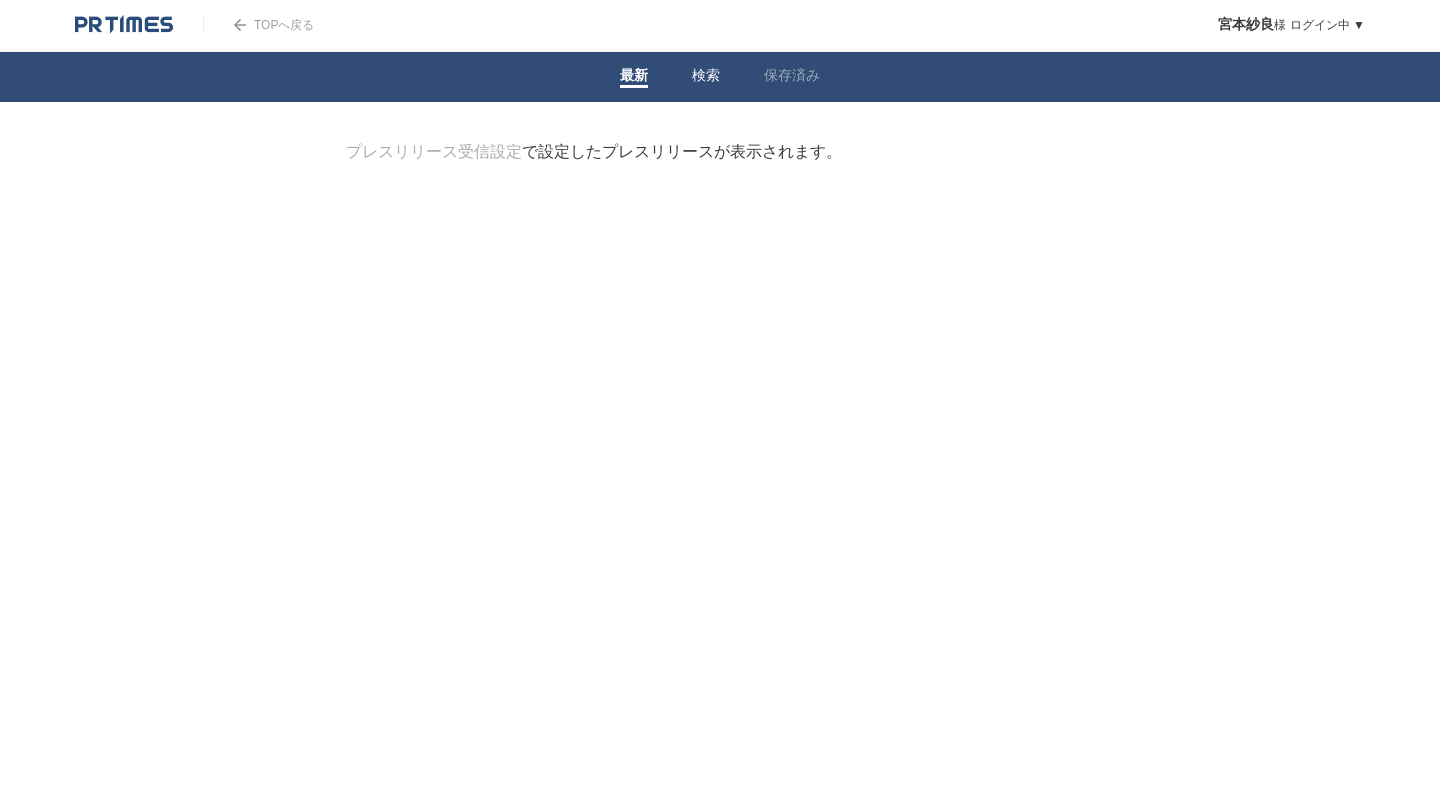 click on "検索" at bounding box center (706, 77) 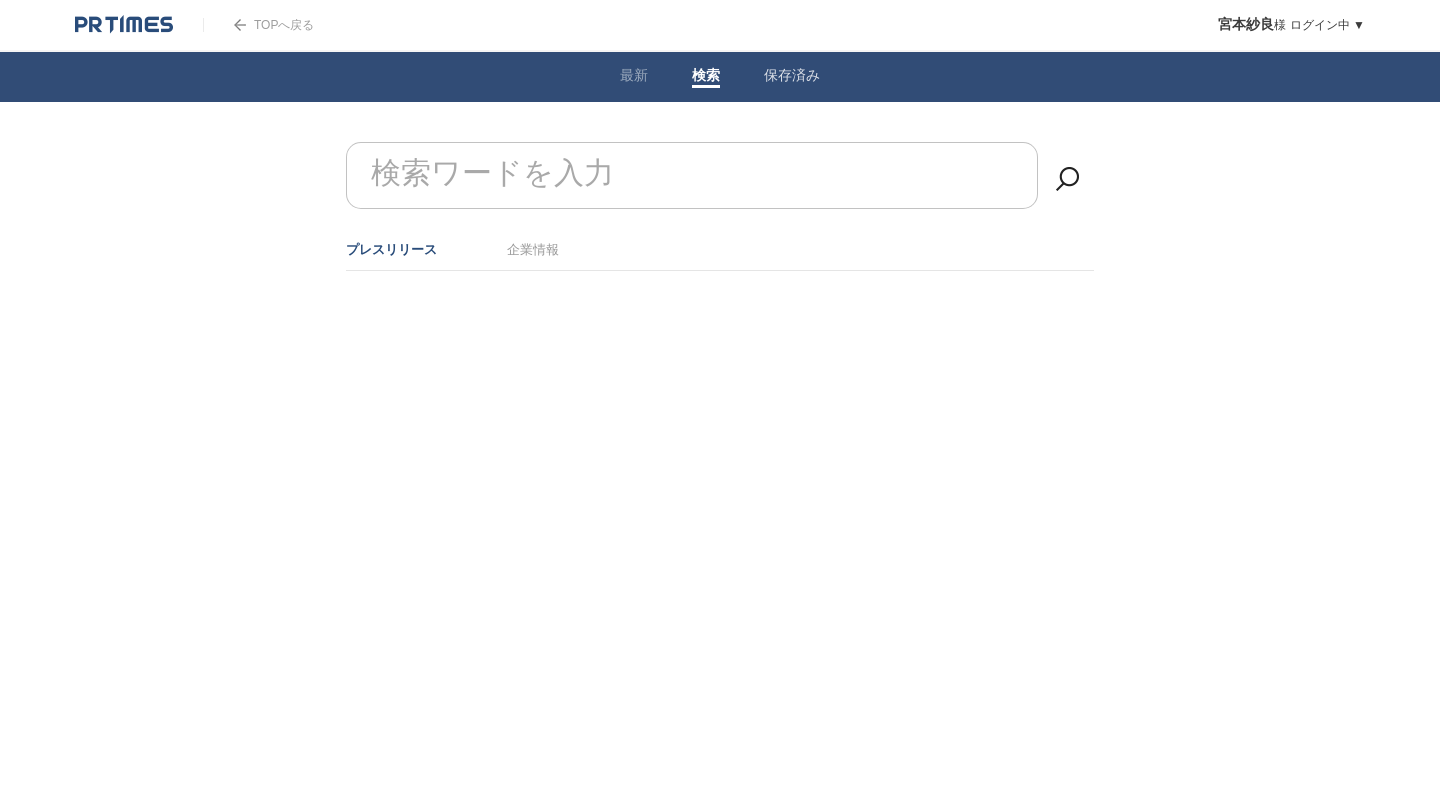 click on "保存済み" at bounding box center (792, 77) 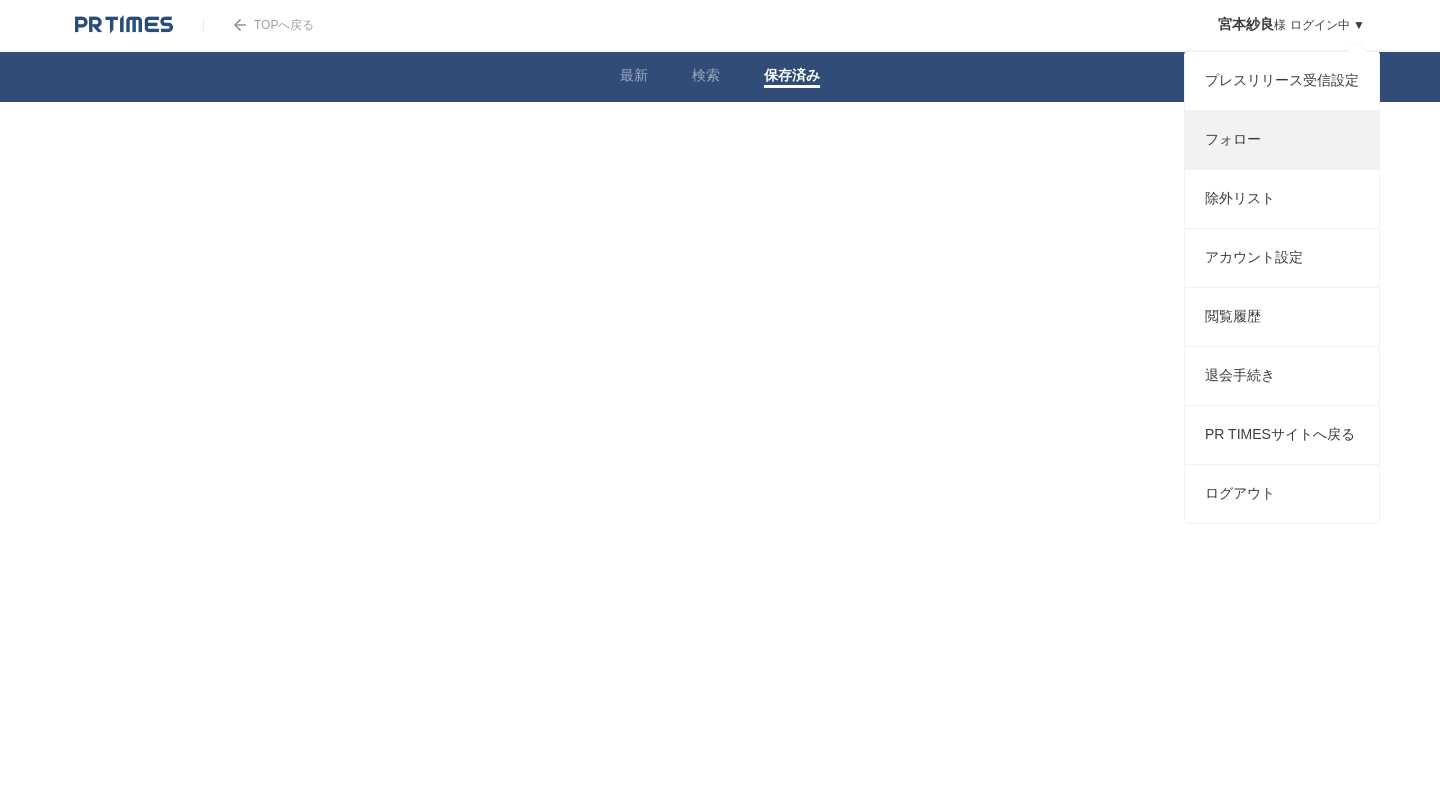 click on "フォロー" at bounding box center [1282, 140] 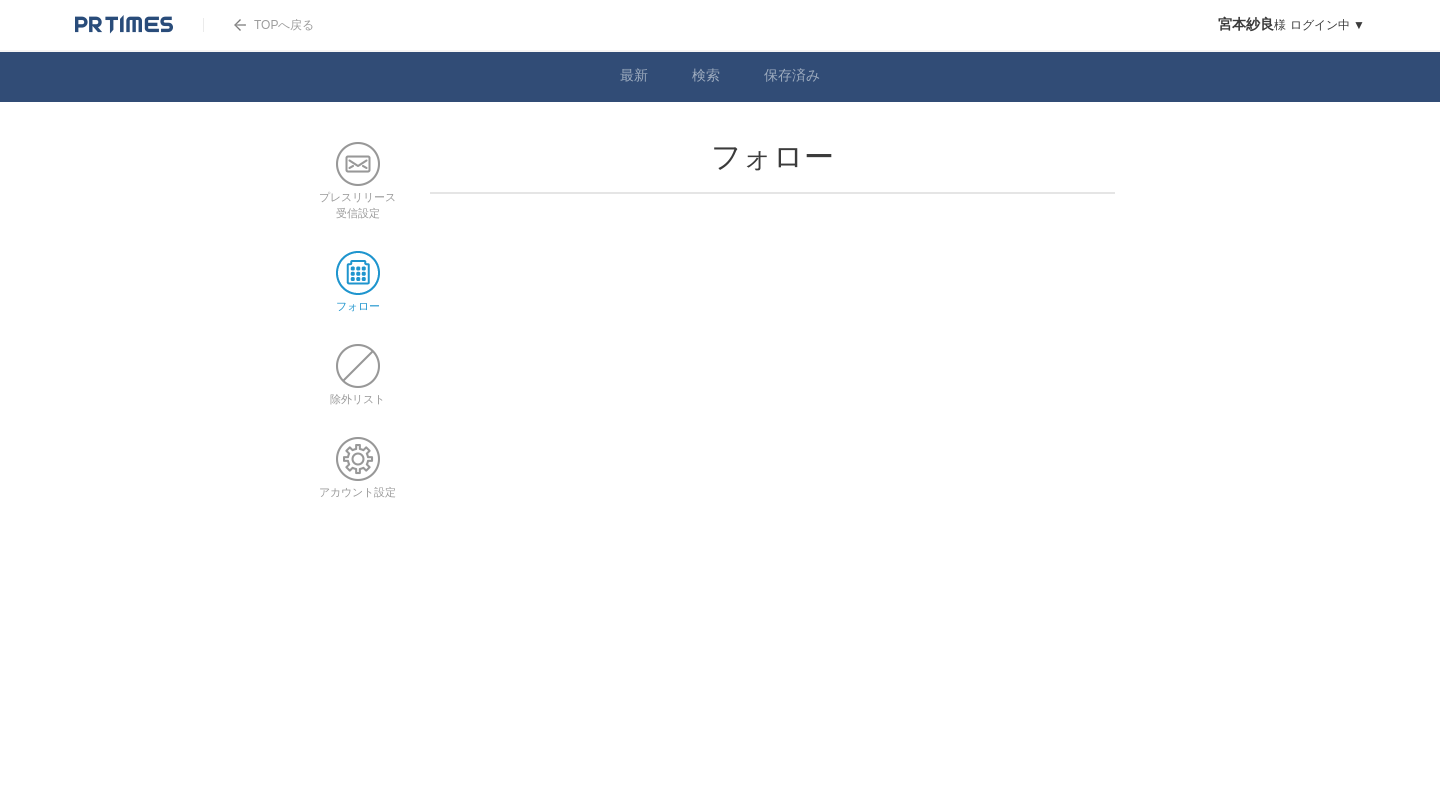 scroll, scrollTop: 0, scrollLeft: 0, axis: both 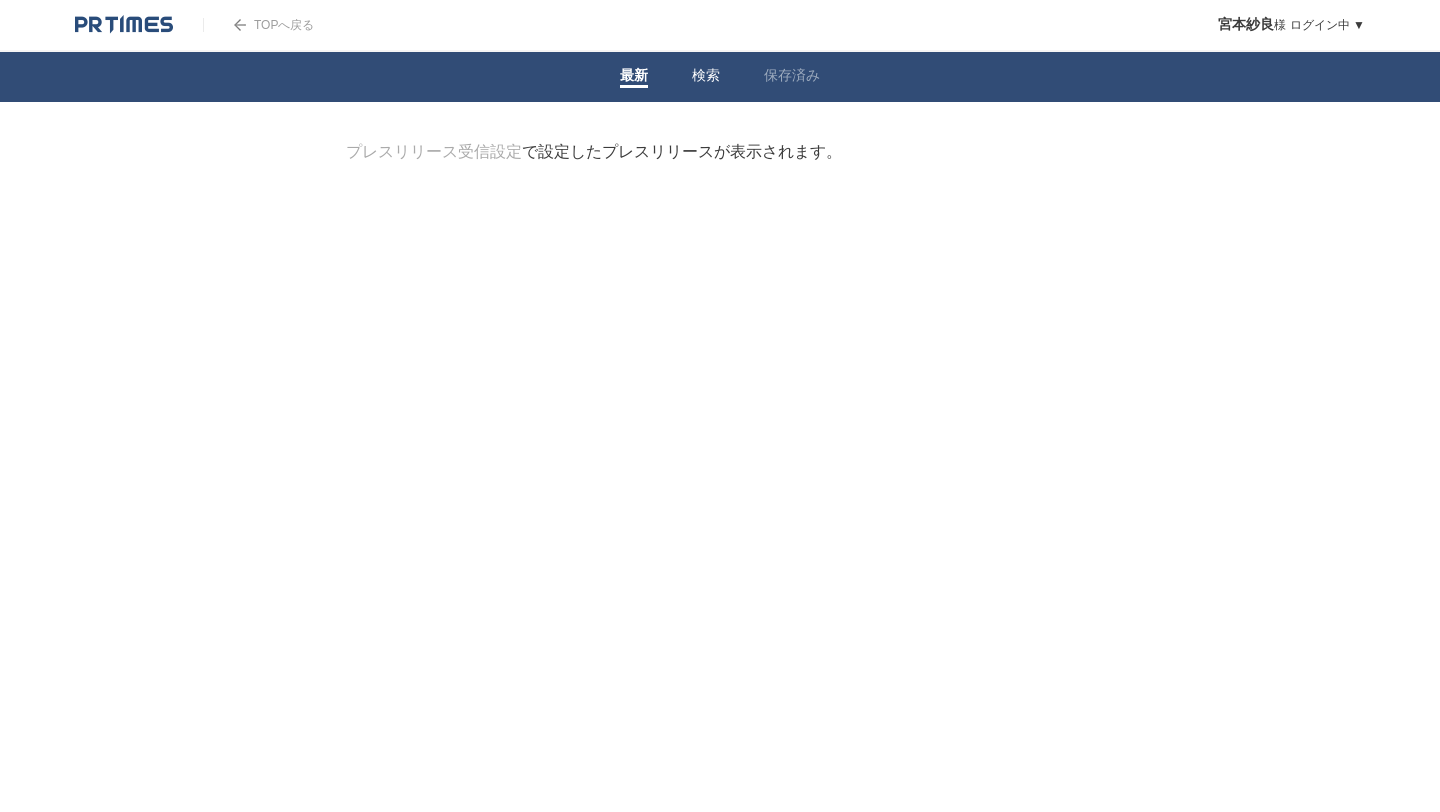 click on "検索" at bounding box center (706, 77) 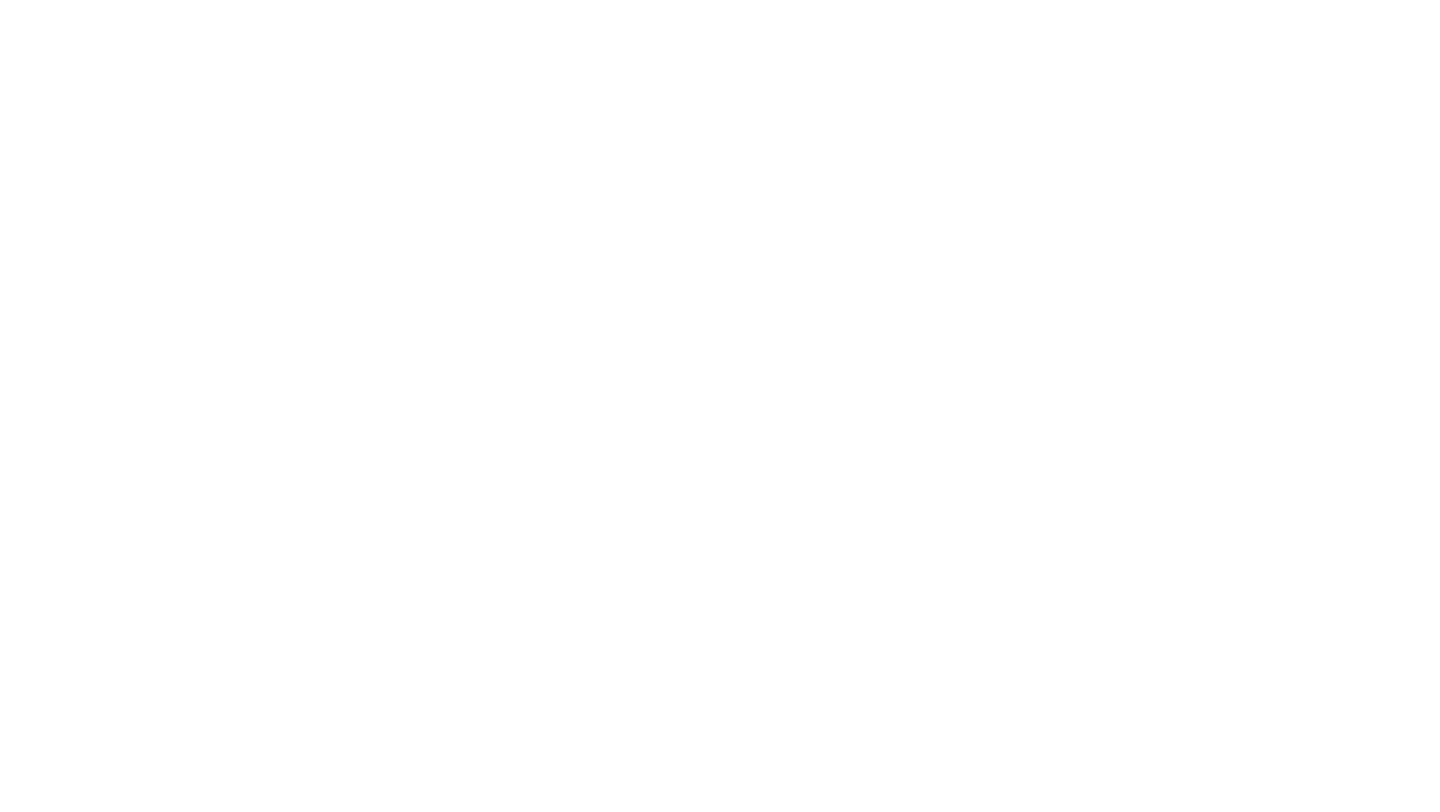 scroll, scrollTop: 0, scrollLeft: 0, axis: both 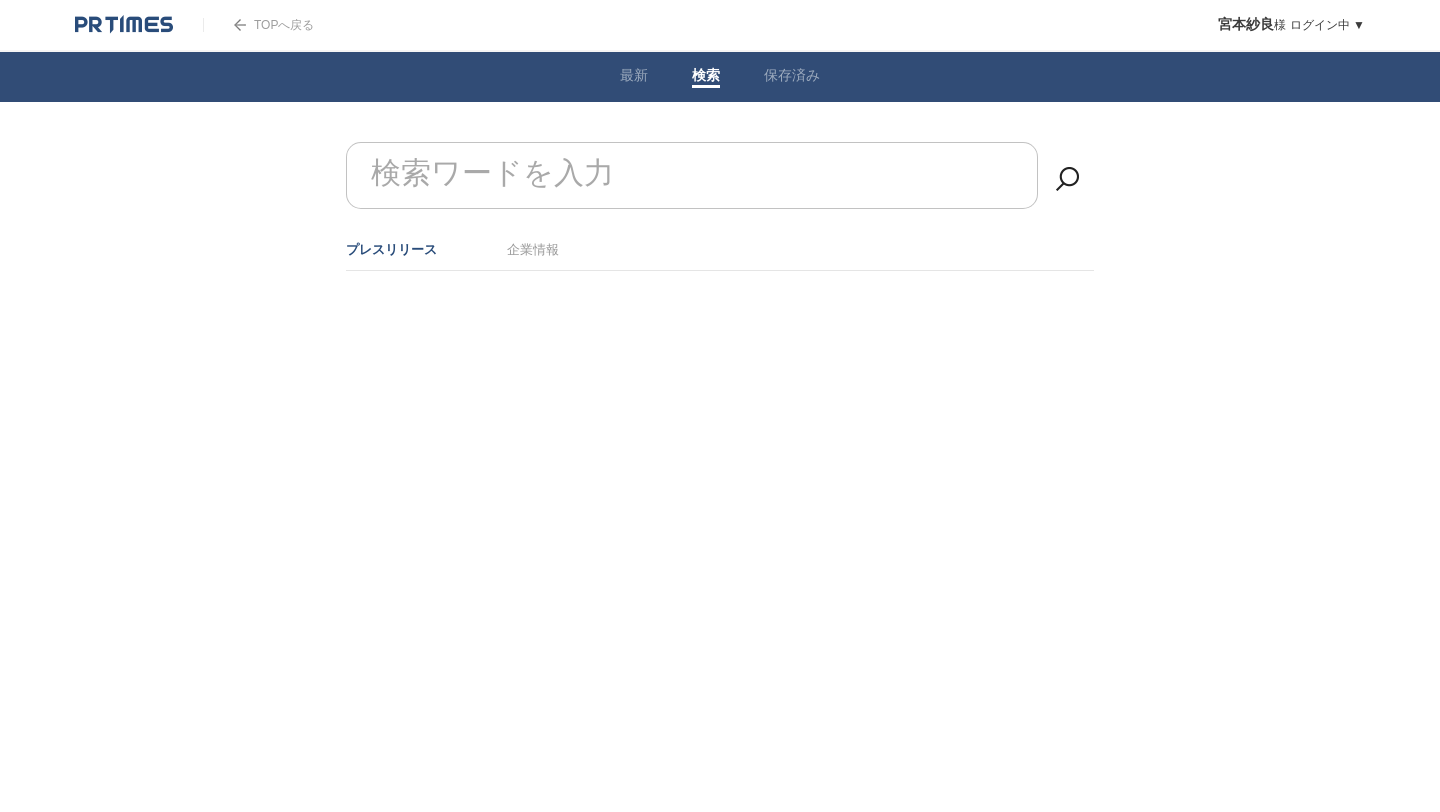 click on "検索ワードを入力" at bounding box center [720, 142] 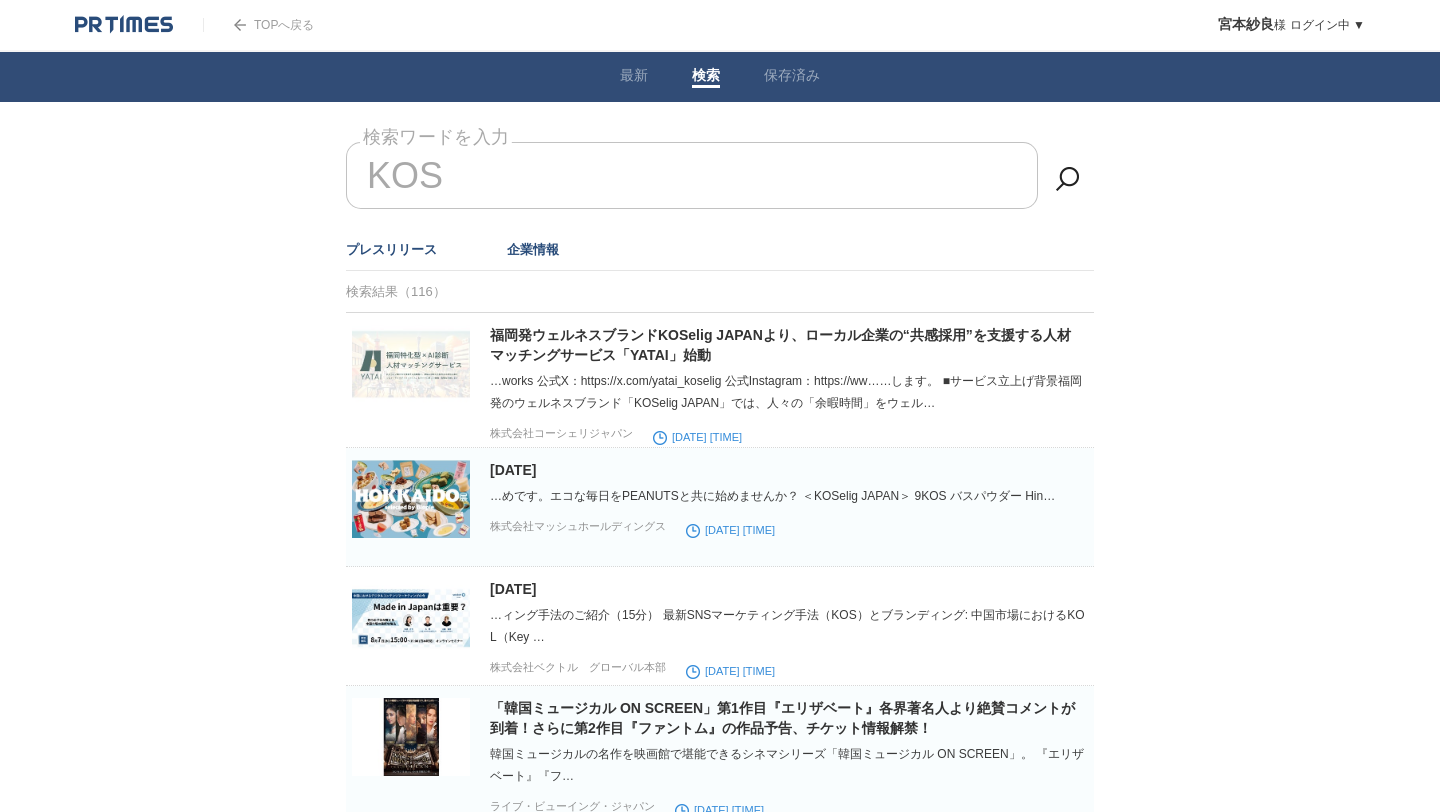 click on "企業情報" at bounding box center [533, 249] 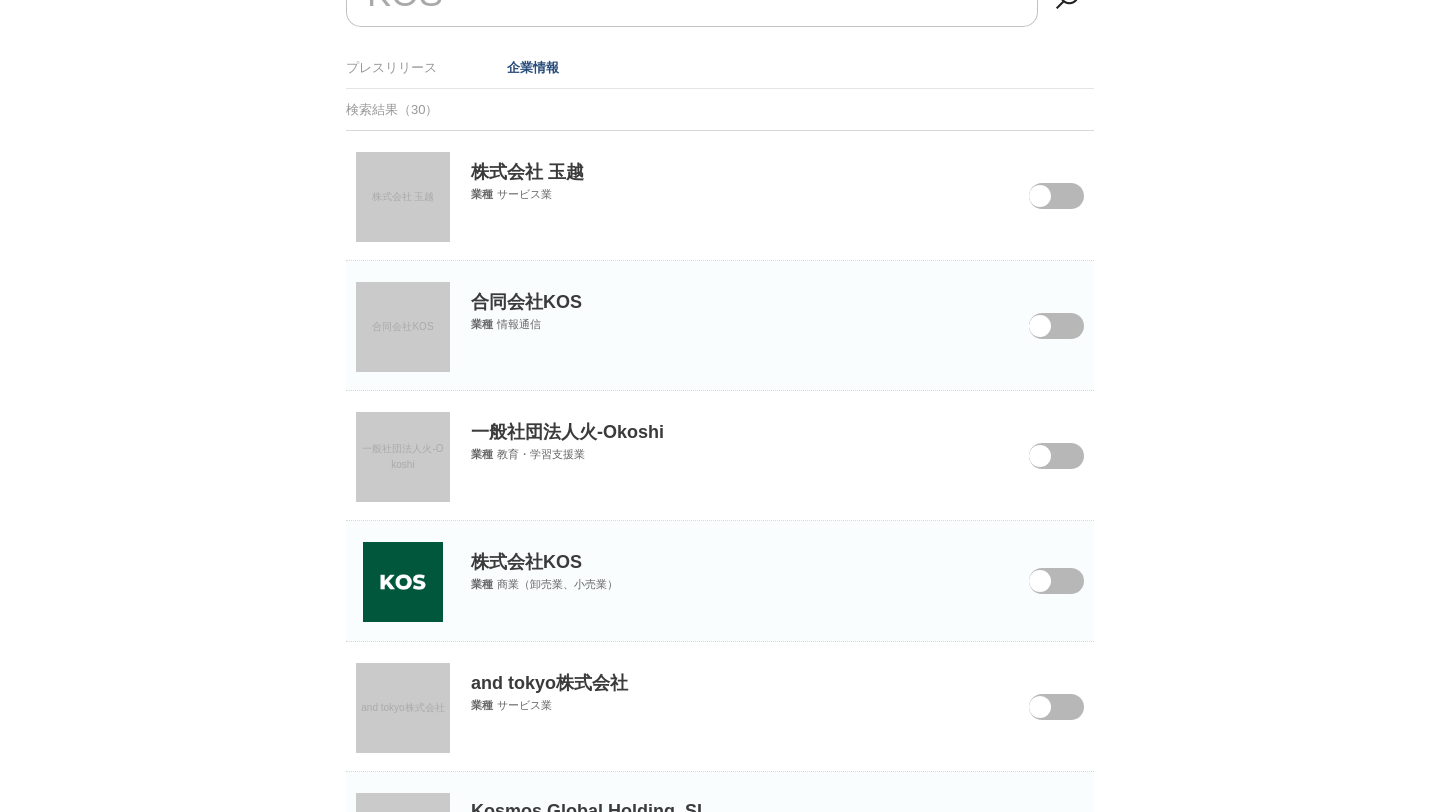scroll, scrollTop: 322, scrollLeft: 0, axis: vertical 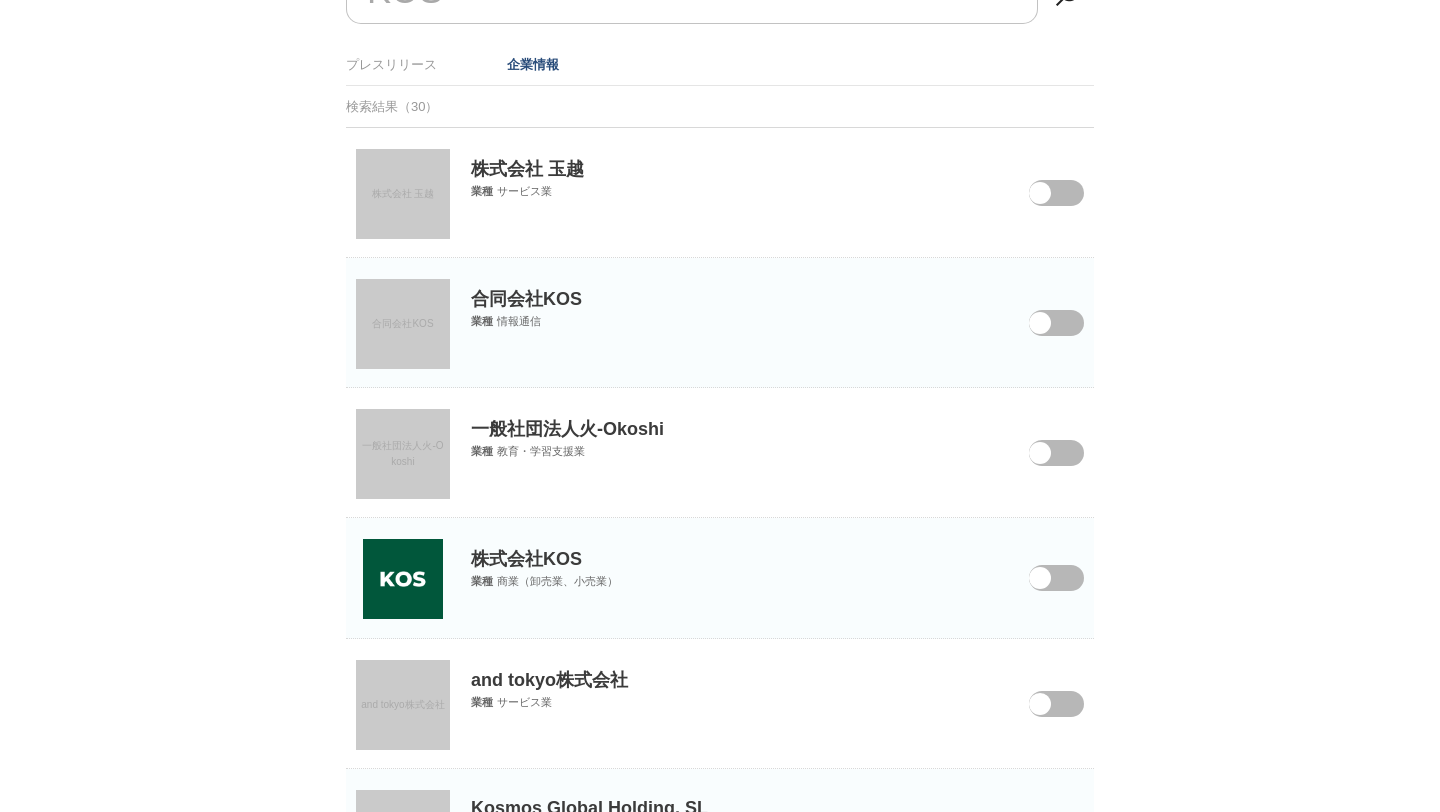 click at bounding box center (1042, 336) 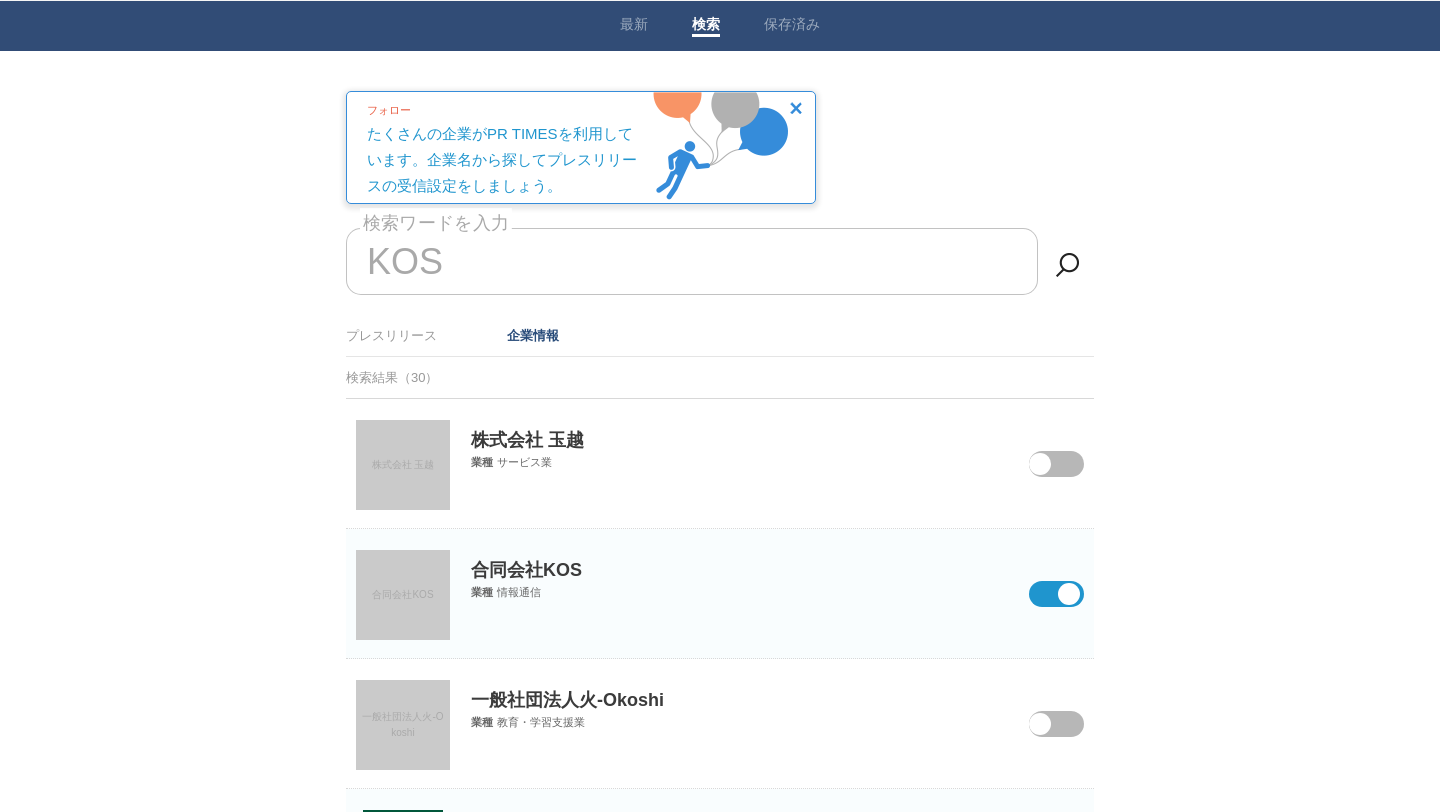 scroll, scrollTop: 0, scrollLeft: 0, axis: both 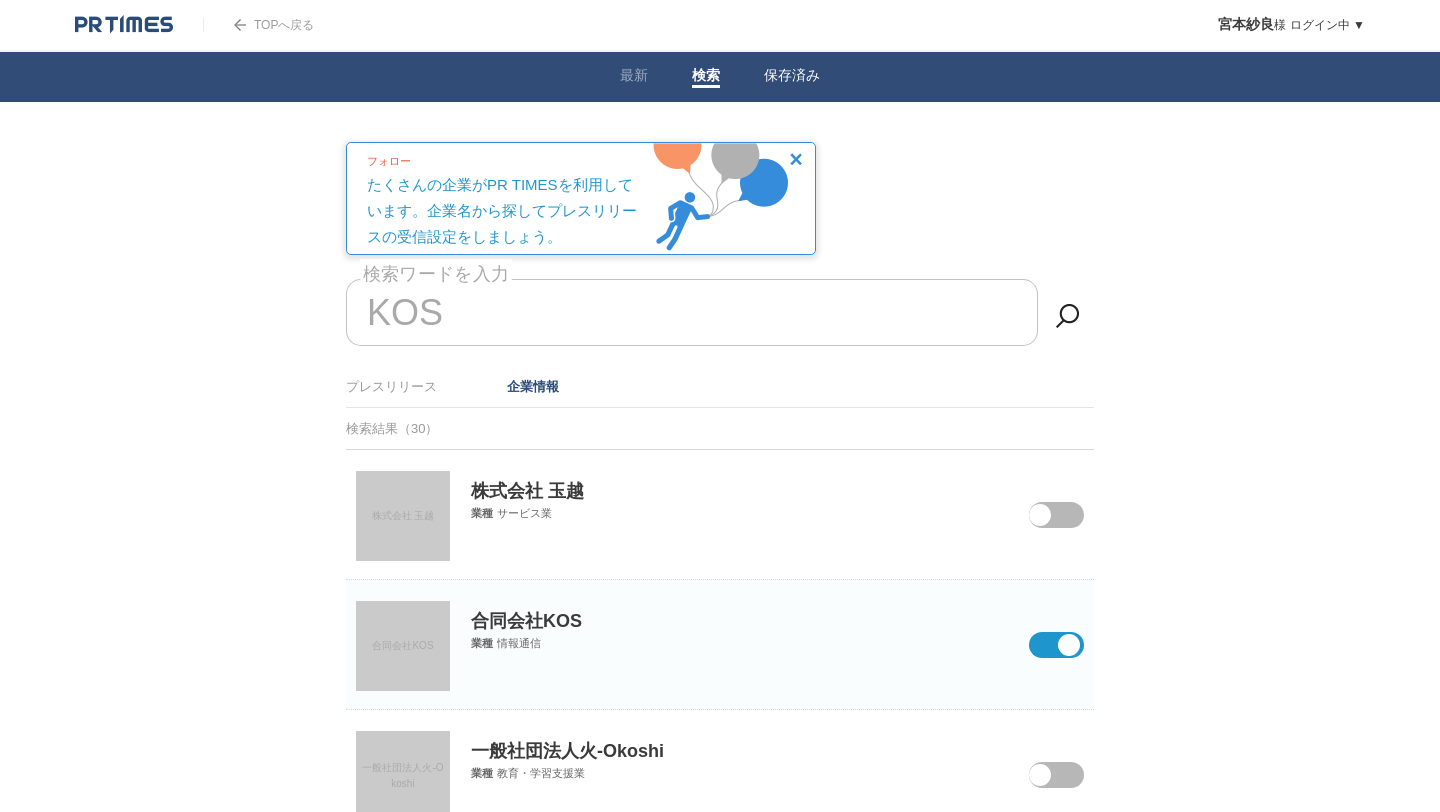 click at bounding box center [792, 86] 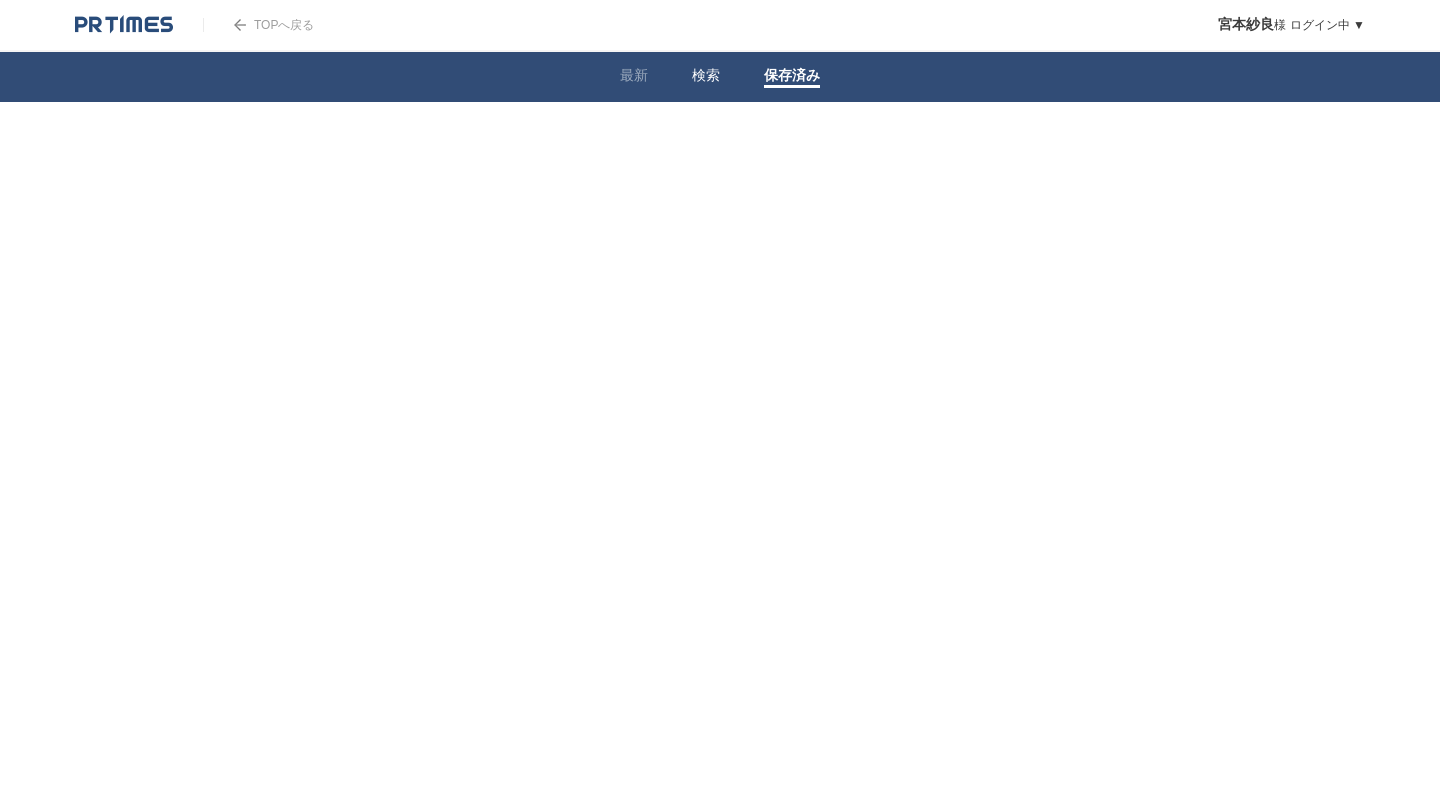 click on "検索" at bounding box center (706, 77) 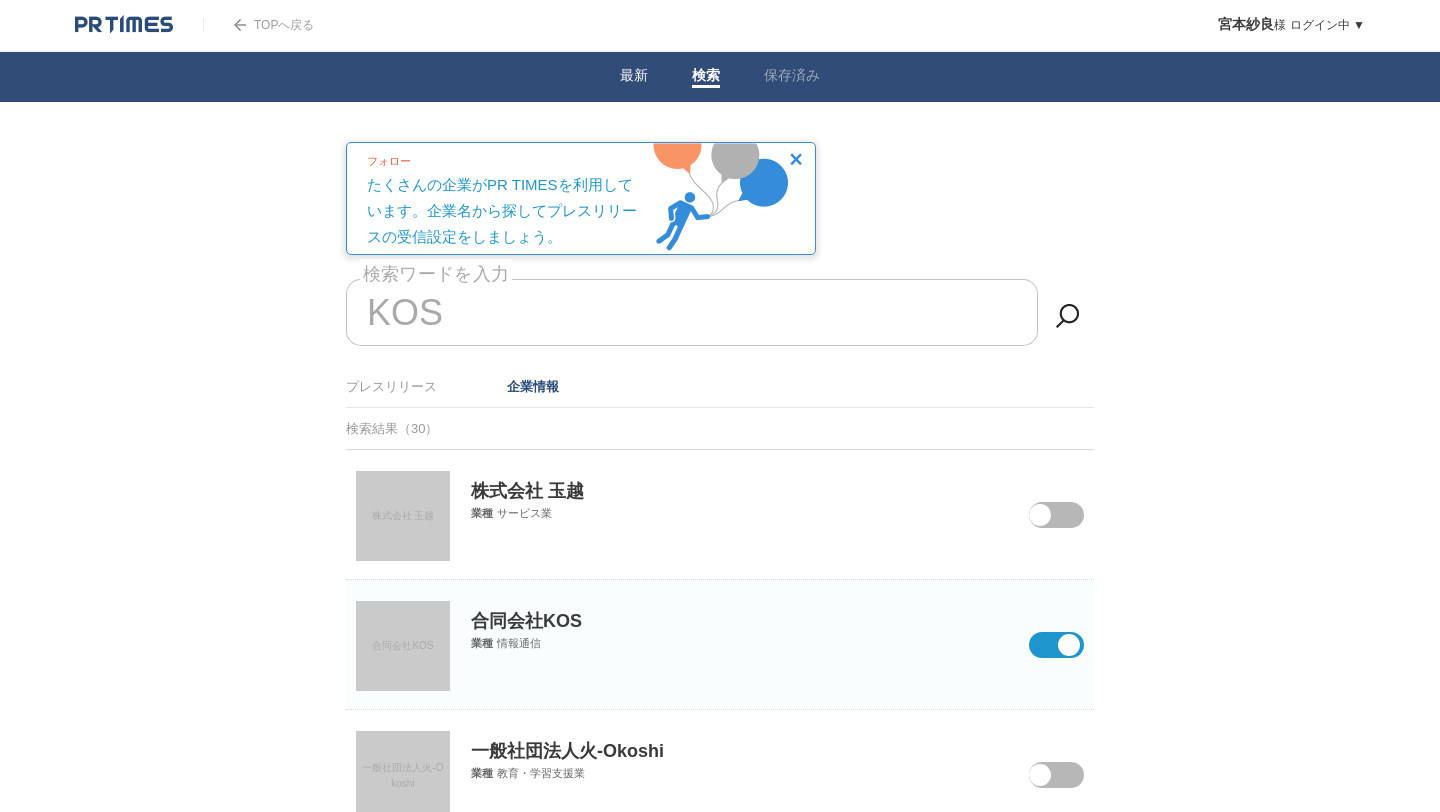 click at bounding box center (634, 86) 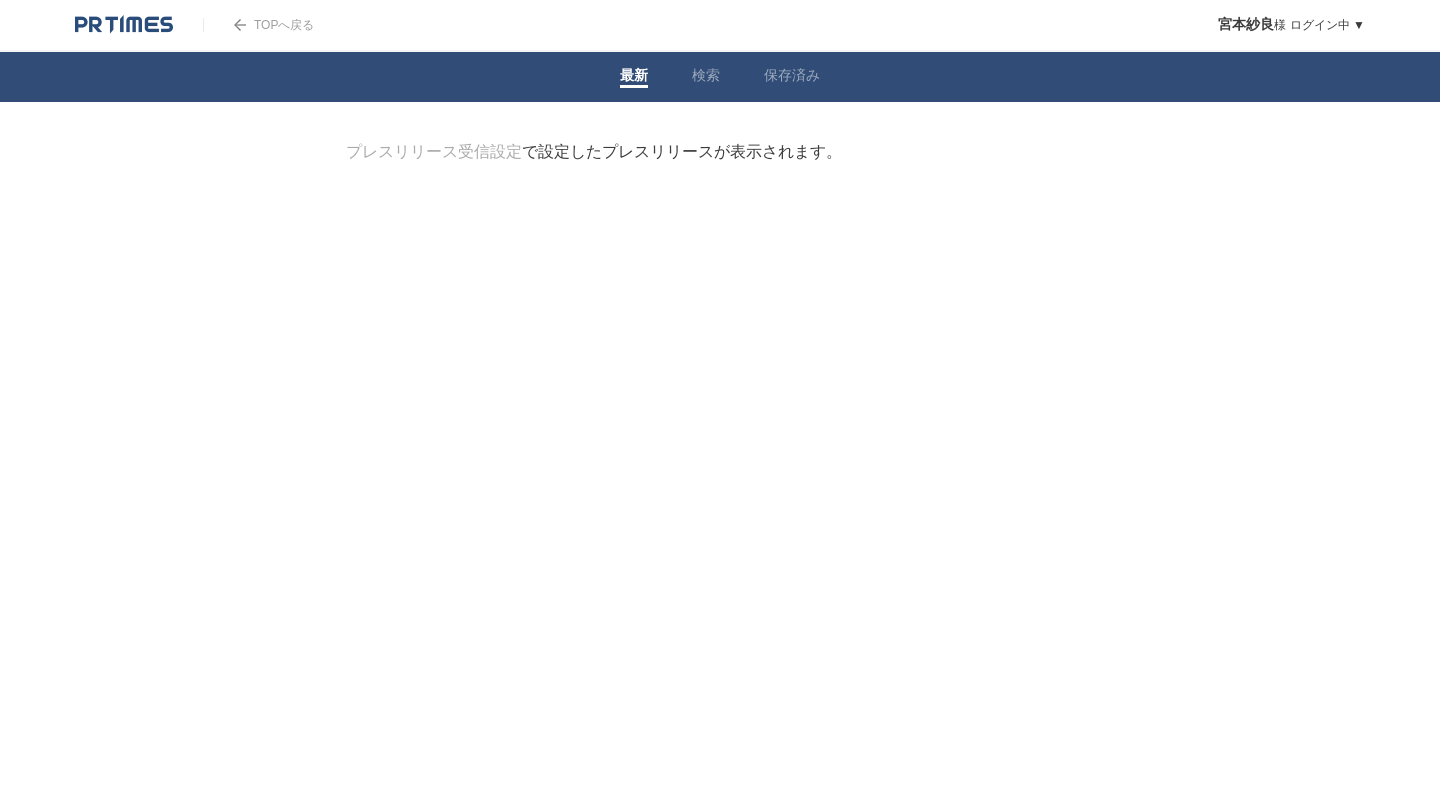 click at bounding box center (720, 243) 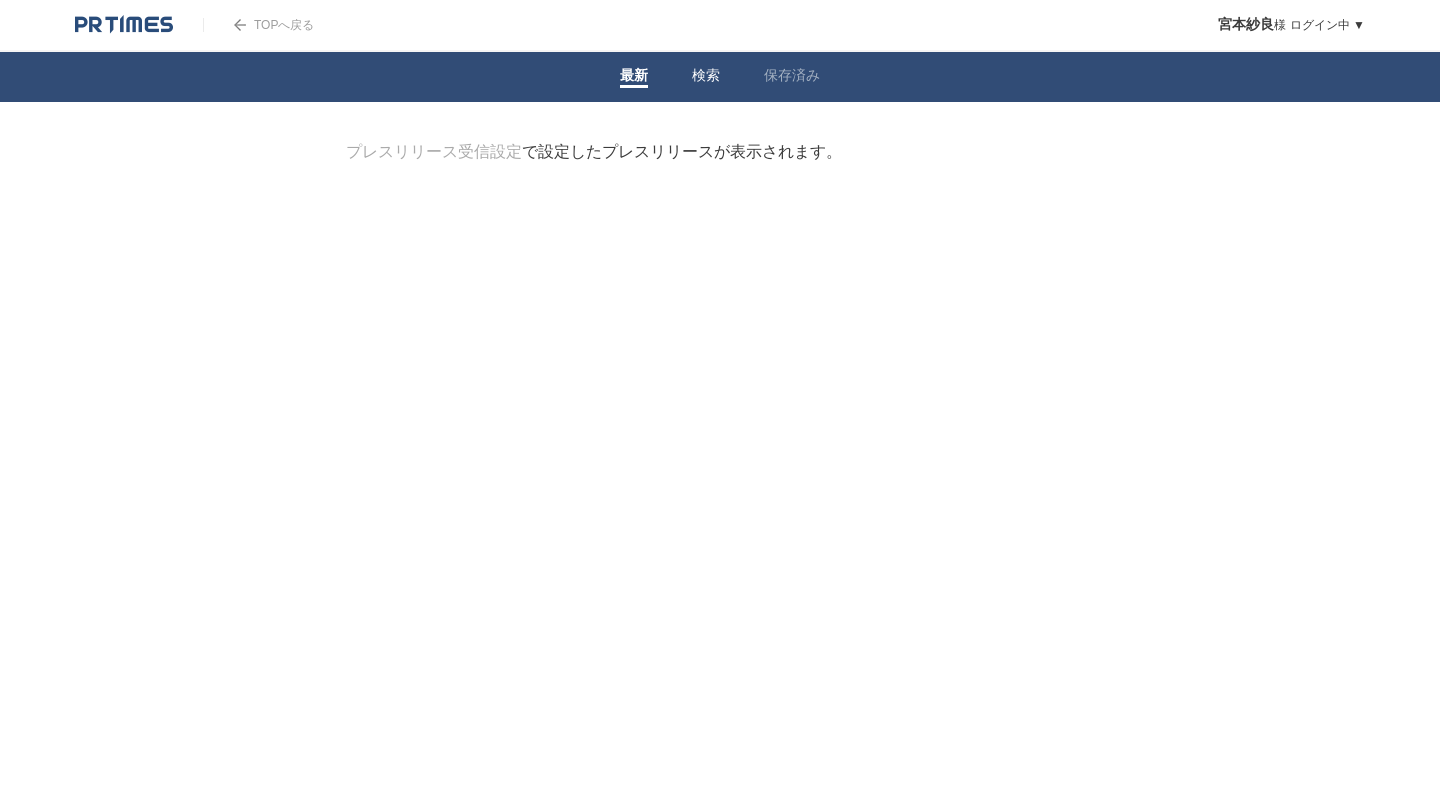click on "検索" at bounding box center (706, 77) 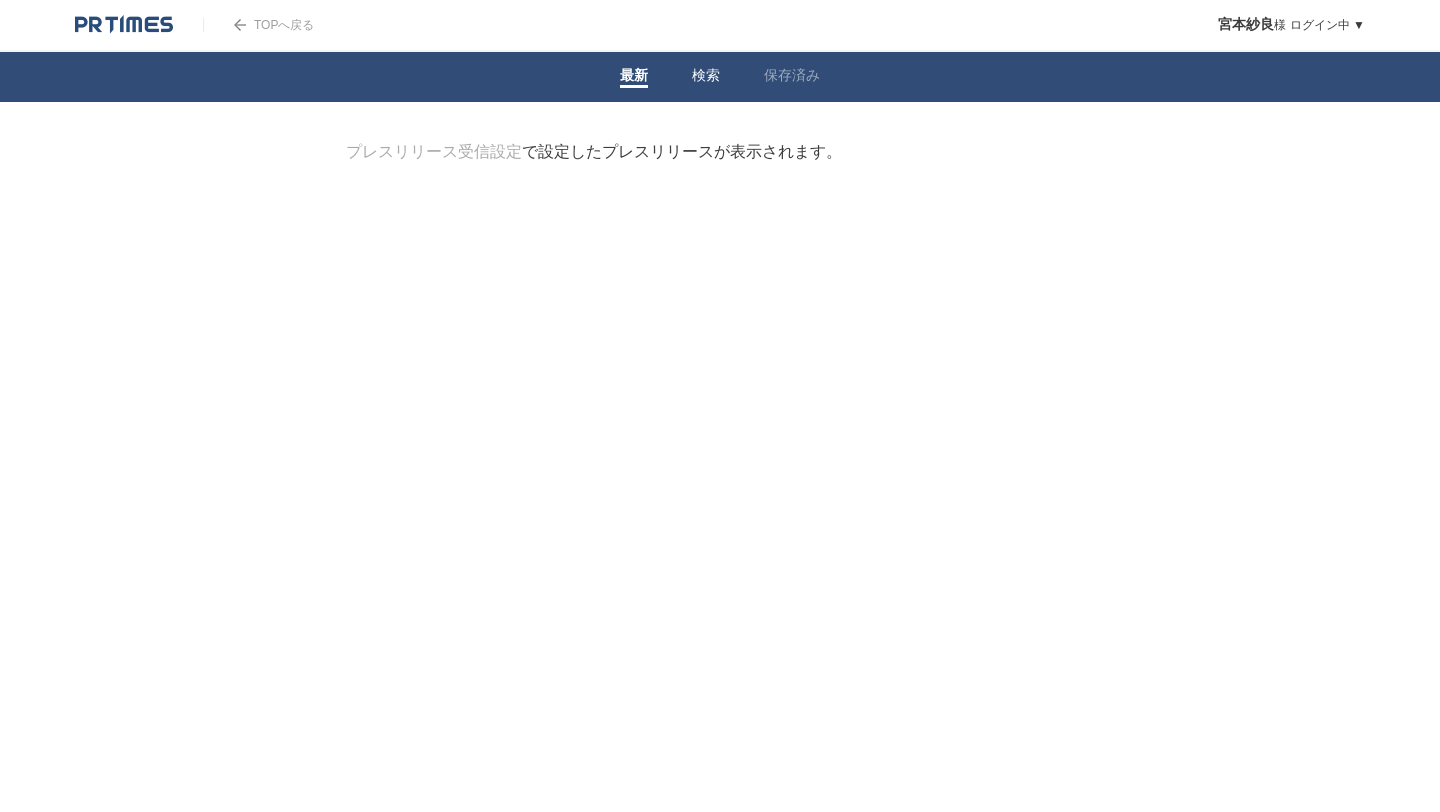 click on "検索" at bounding box center (706, 77) 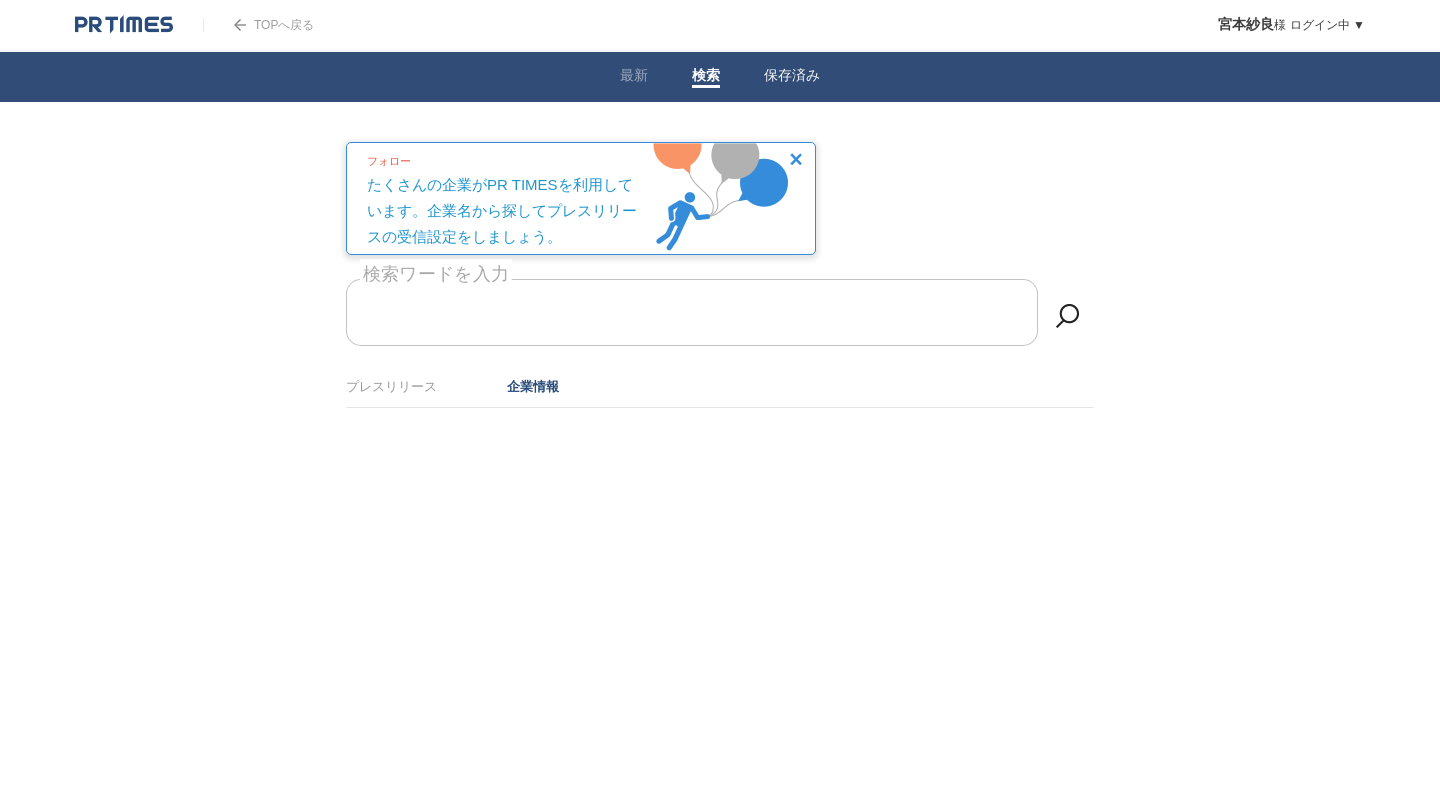 click on "保存済み" at bounding box center [792, 77] 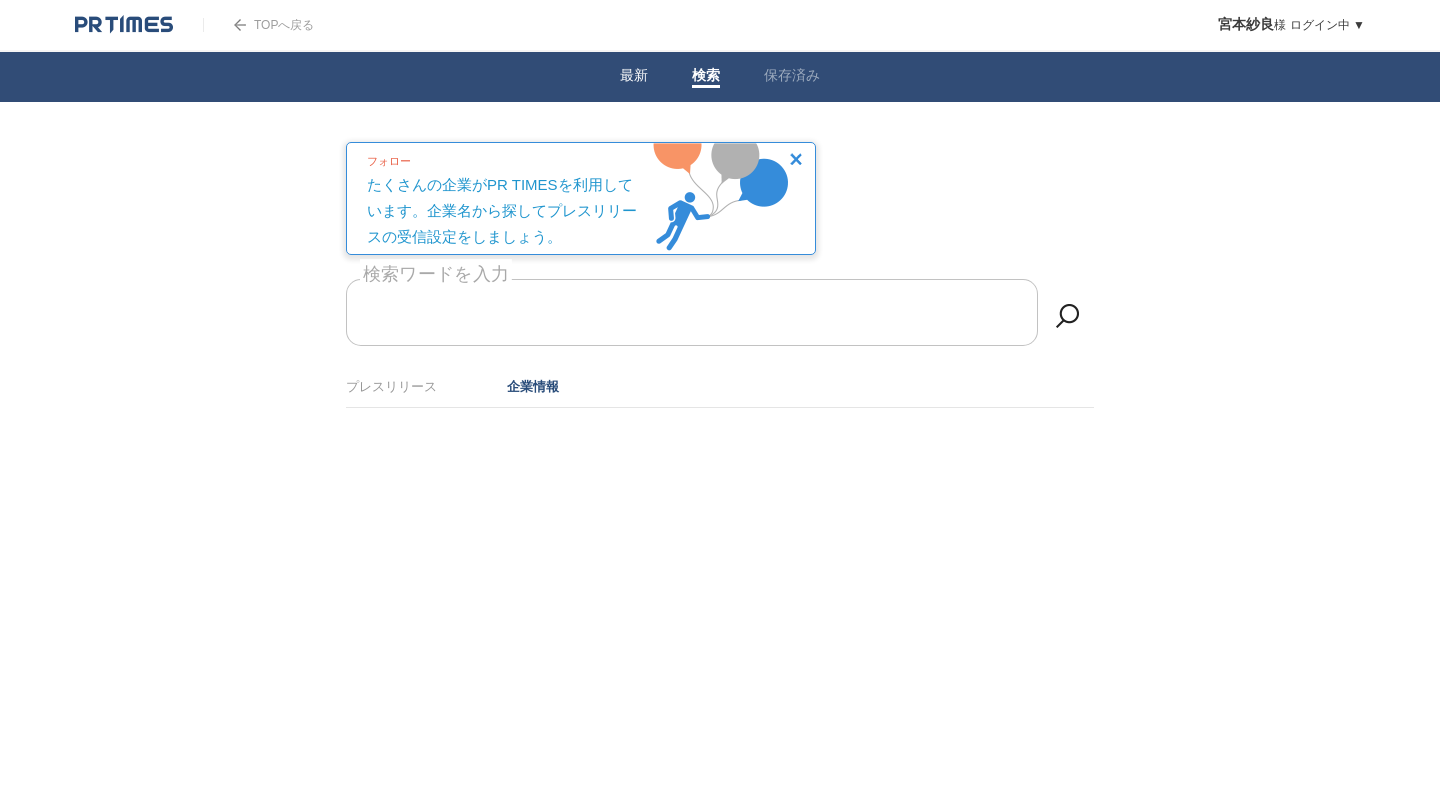 click on "最新" at bounding box center [634, 77] 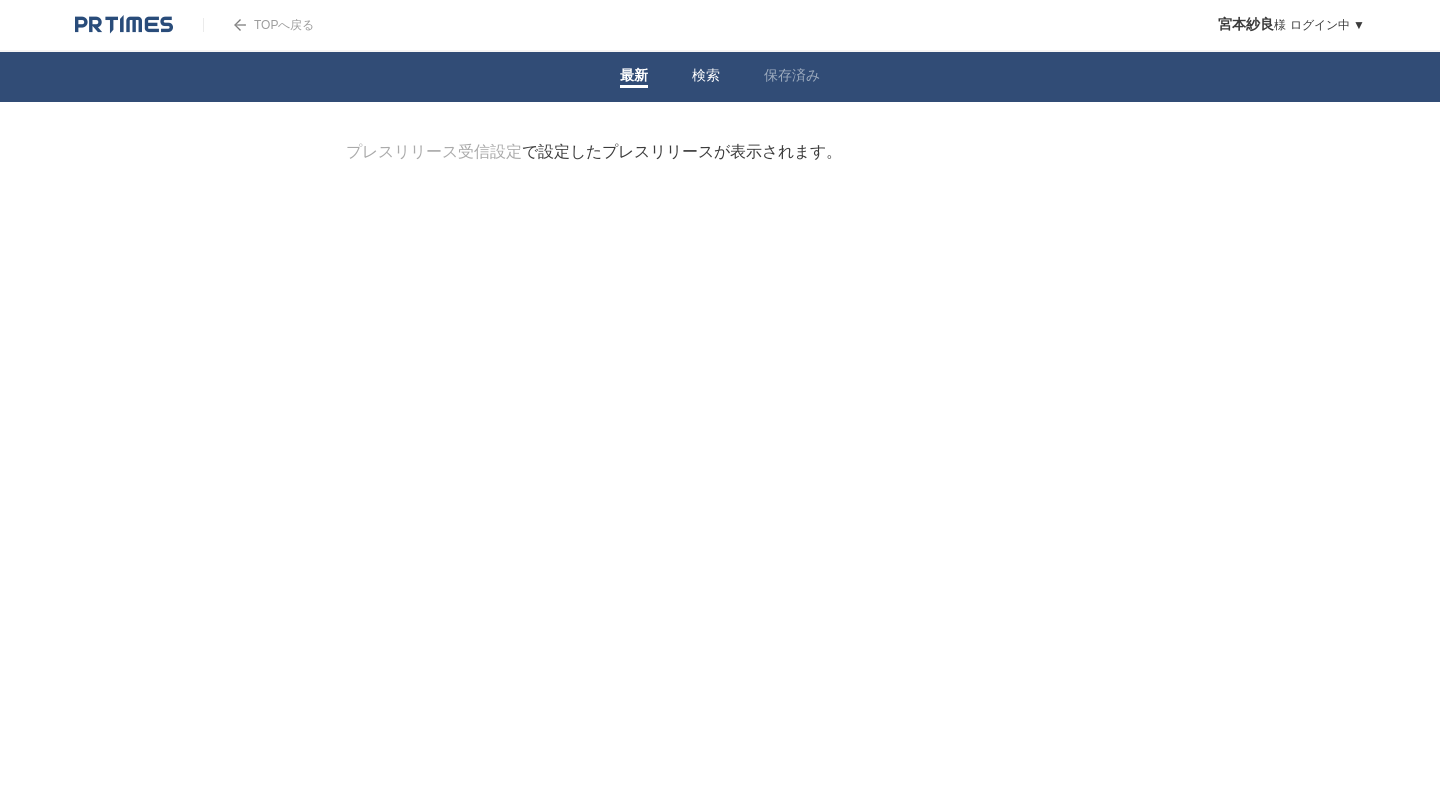 click on "検索" at bounding box center [706, 77] 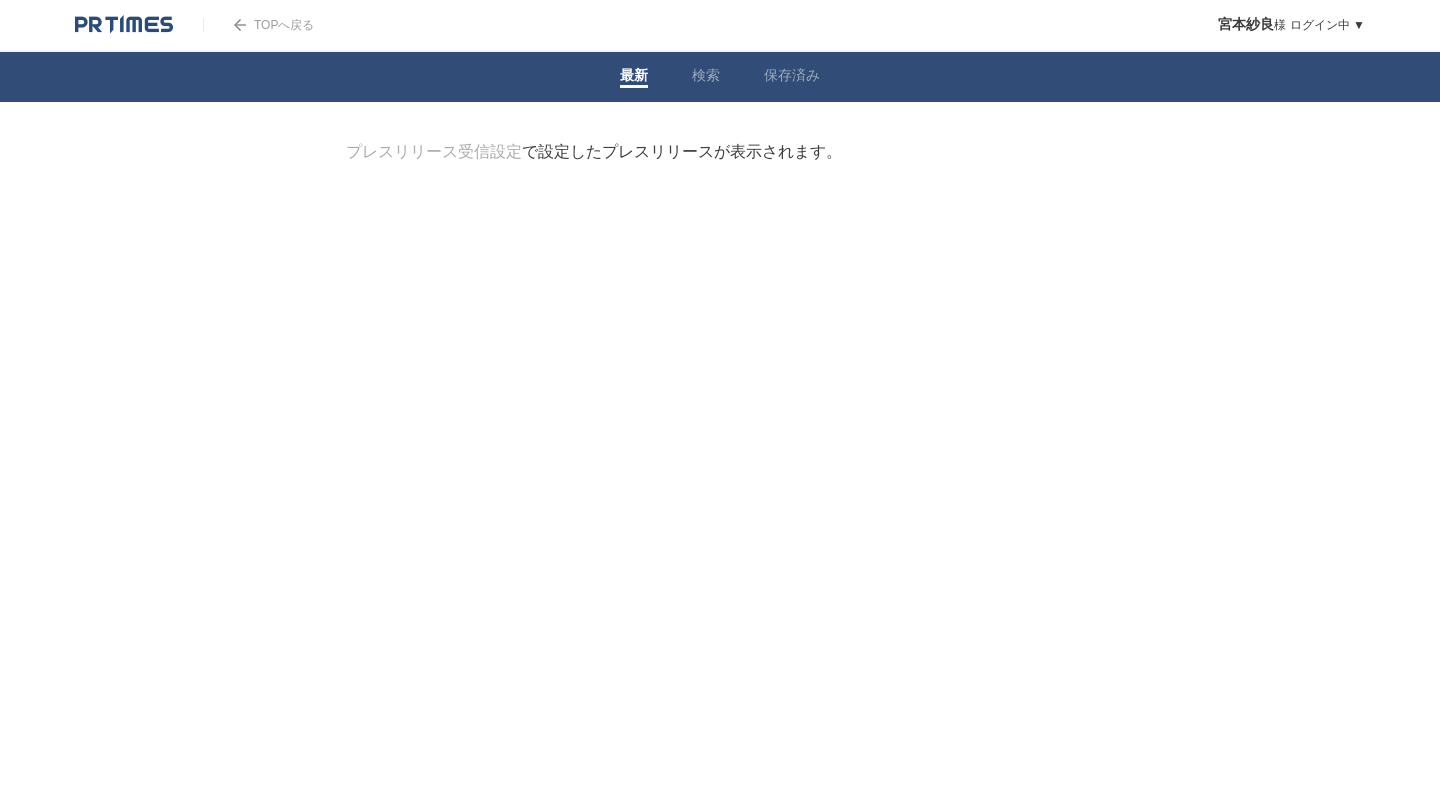 click on "最新" at bounding box center [634, 77] 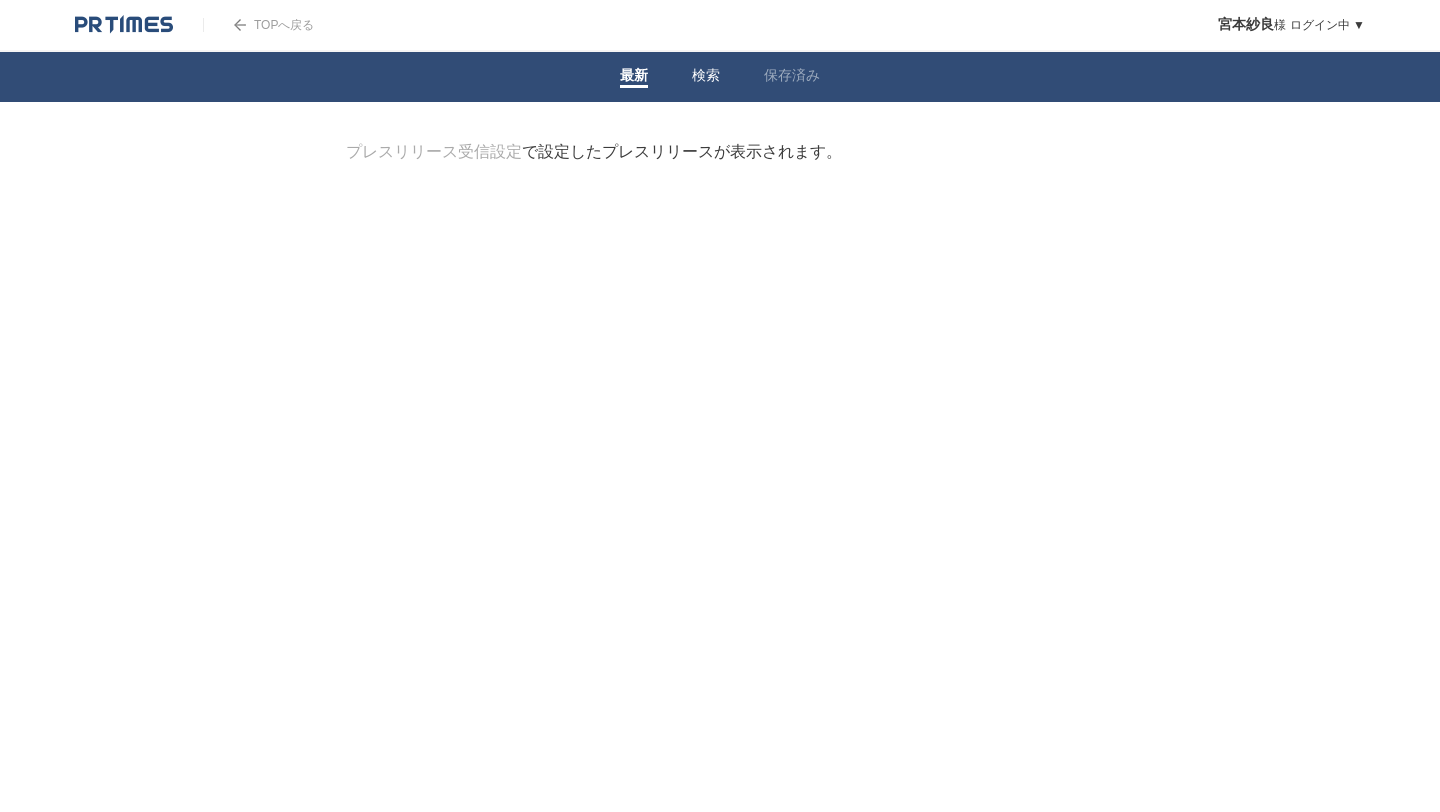 click on "検索" at bounding box center [706, 77] 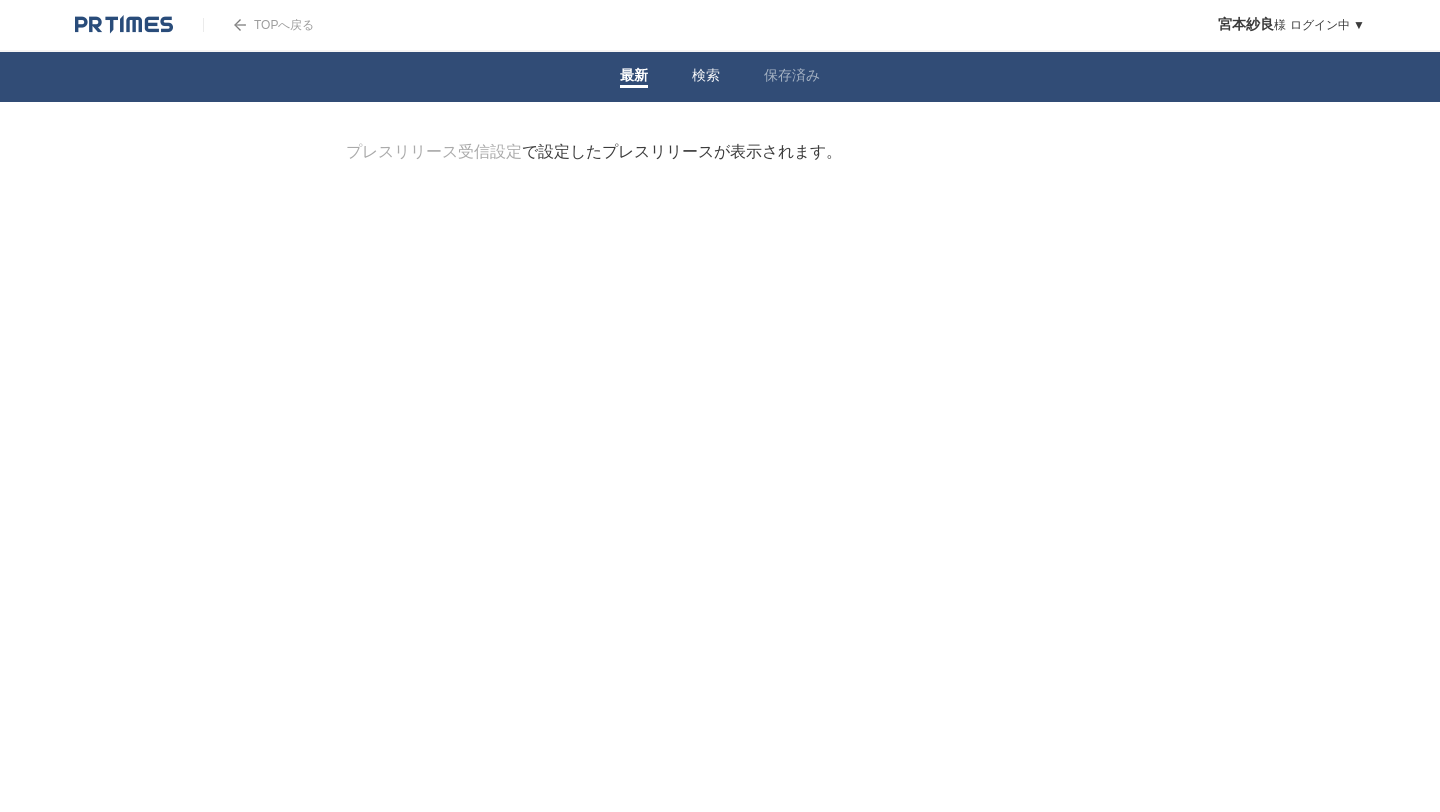 click on "保存済み" at bounding box center [792, 77] 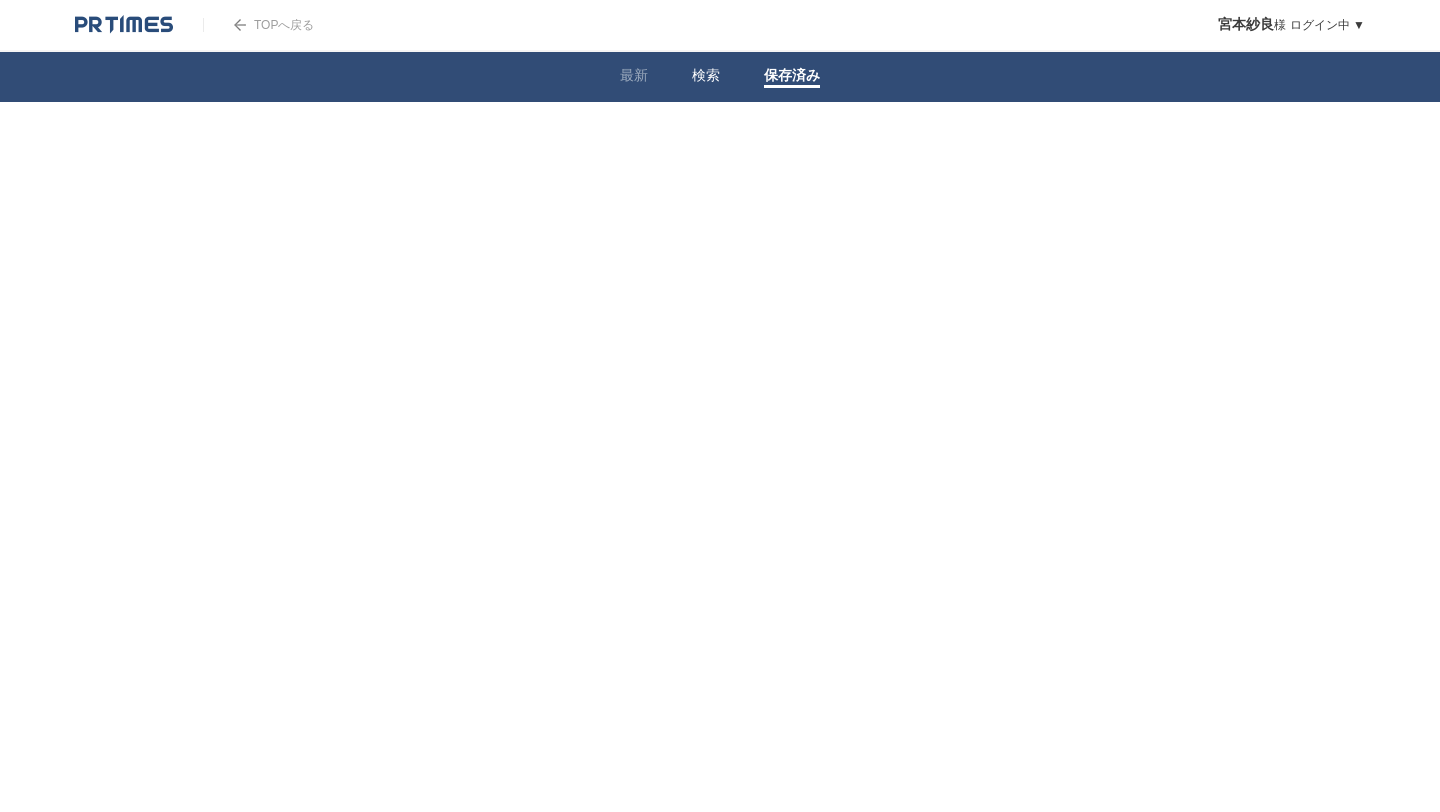 click on "検索" at bounding box center (706, 77) 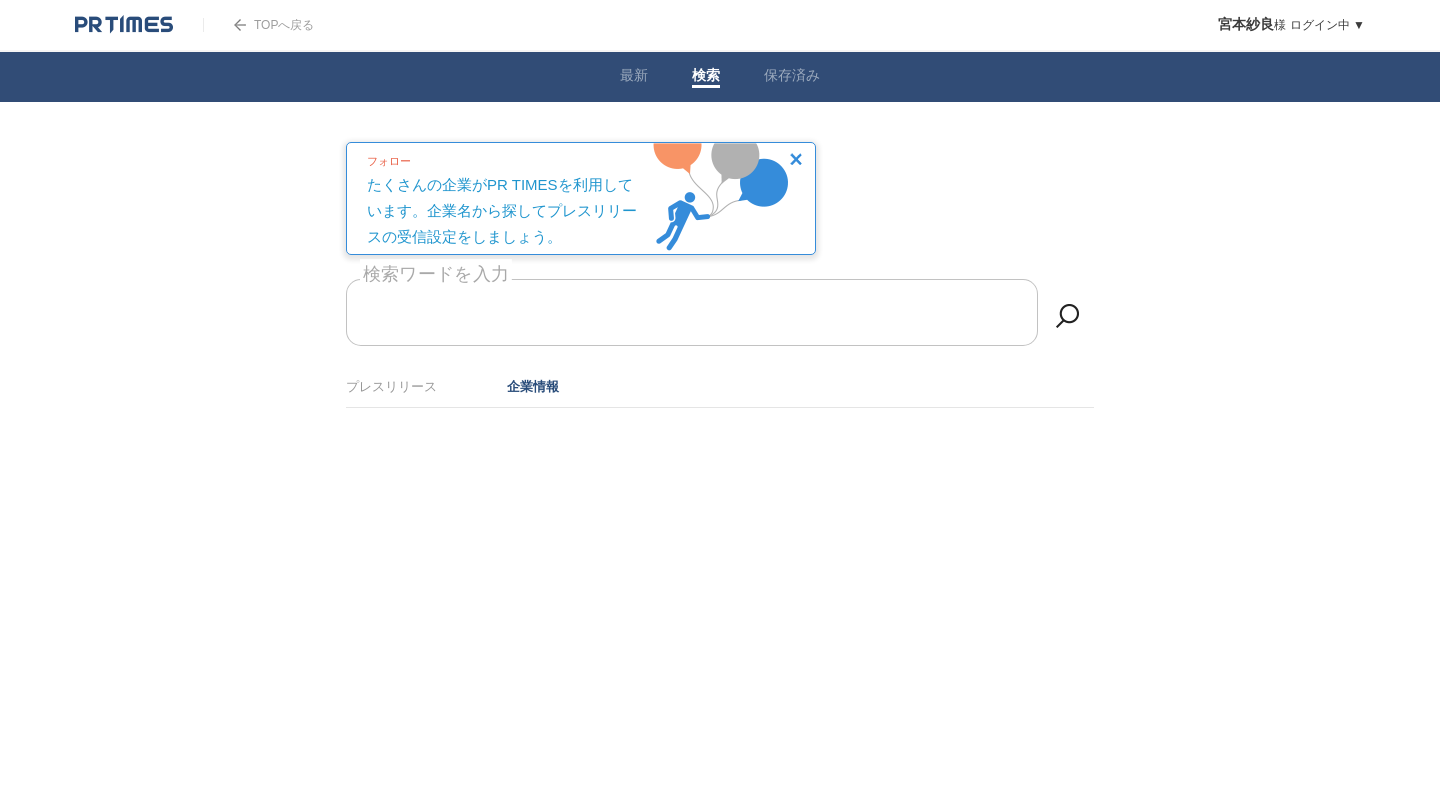 click on "検索ワードを入力" at bounding box center (692, 312) 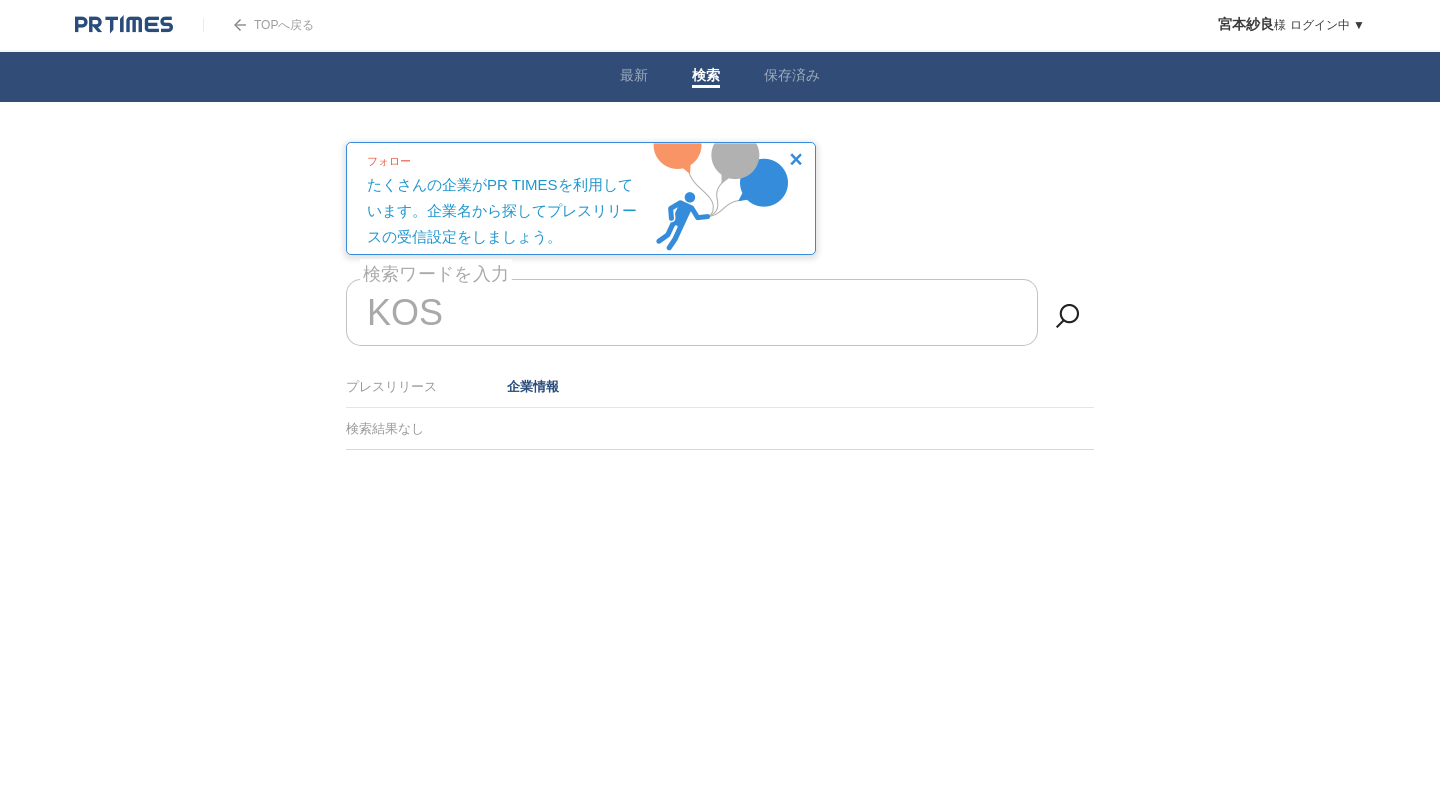 type on "KOS" 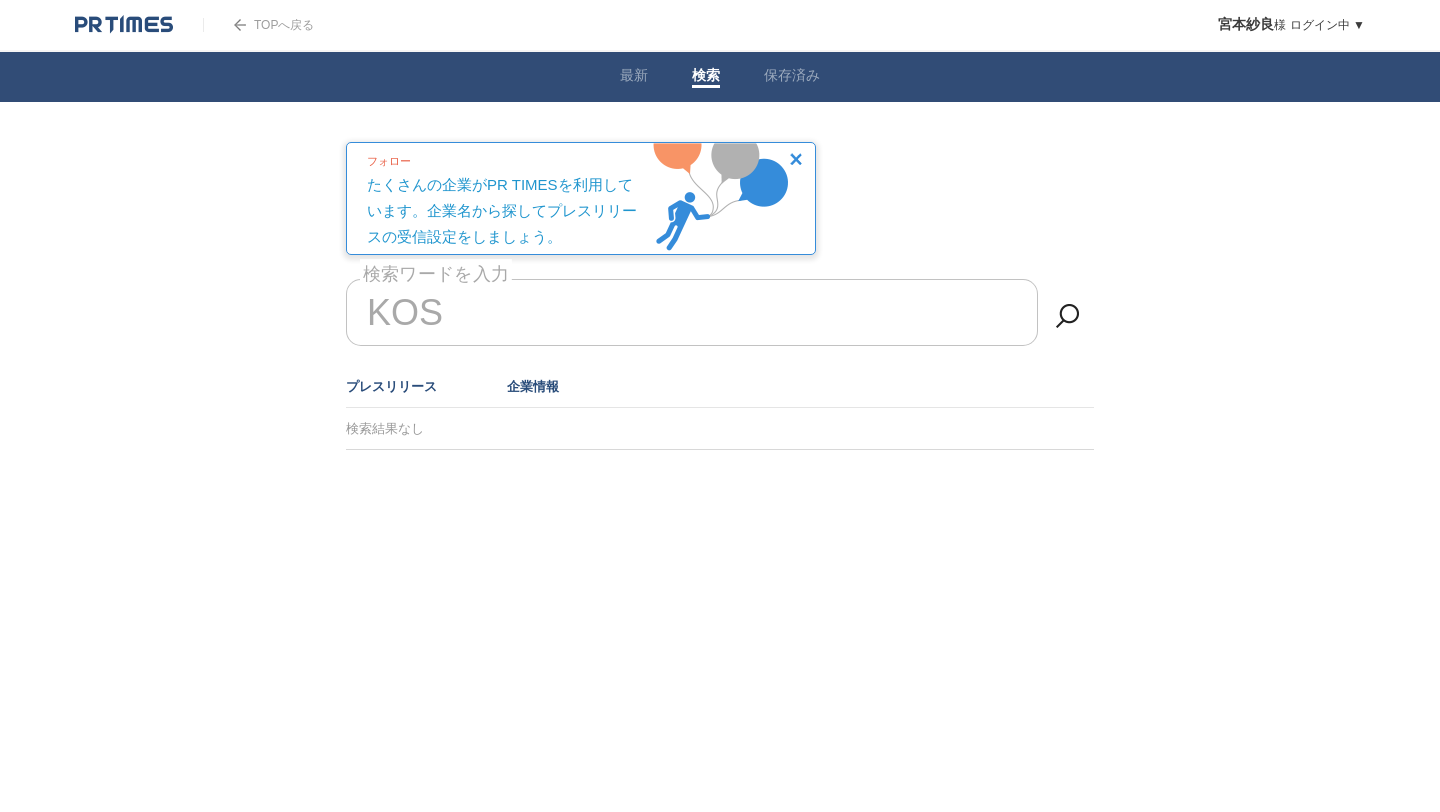 click on "プレスリリース" at bounding box center (391, 386) 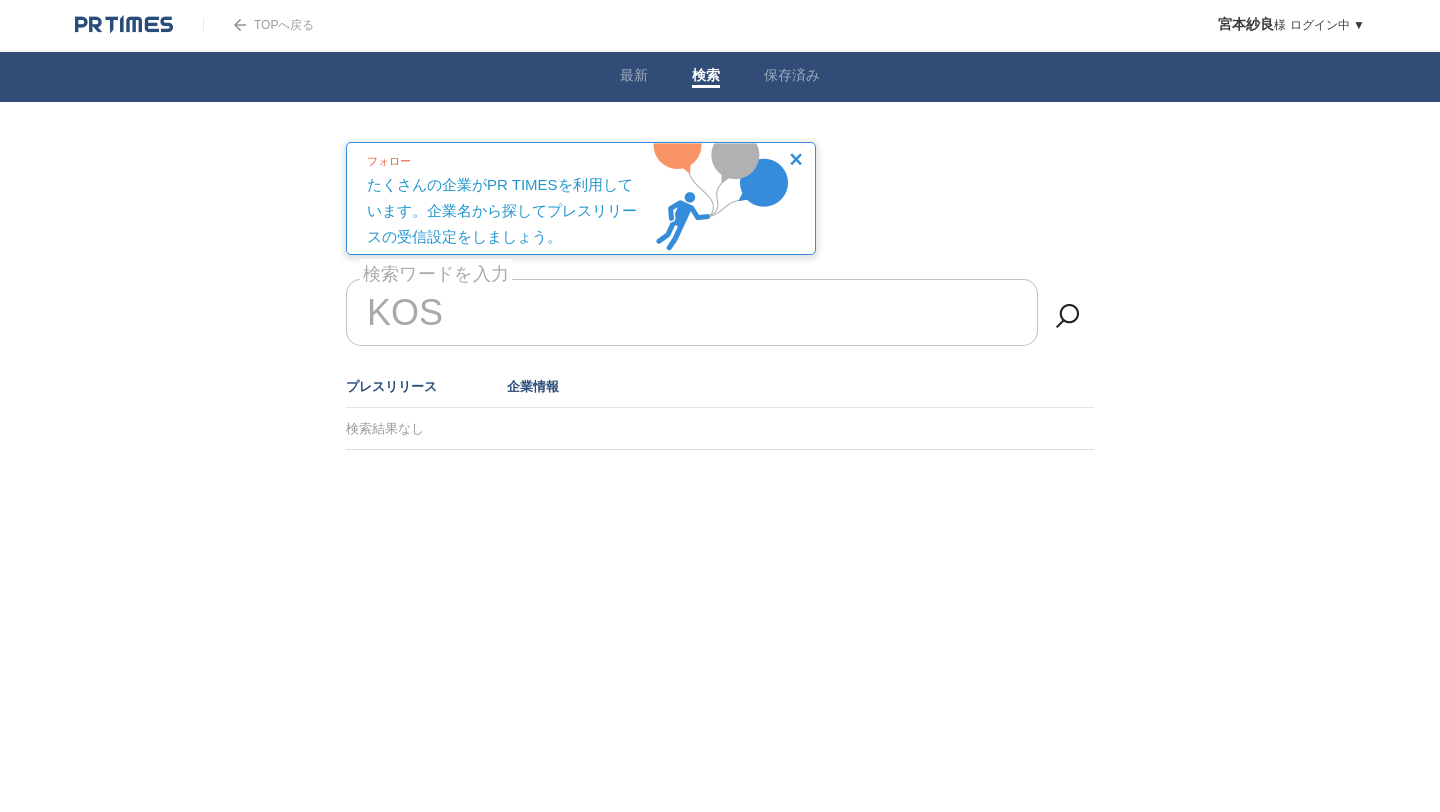 click on "企業情報" at bounding box center [533, 386] 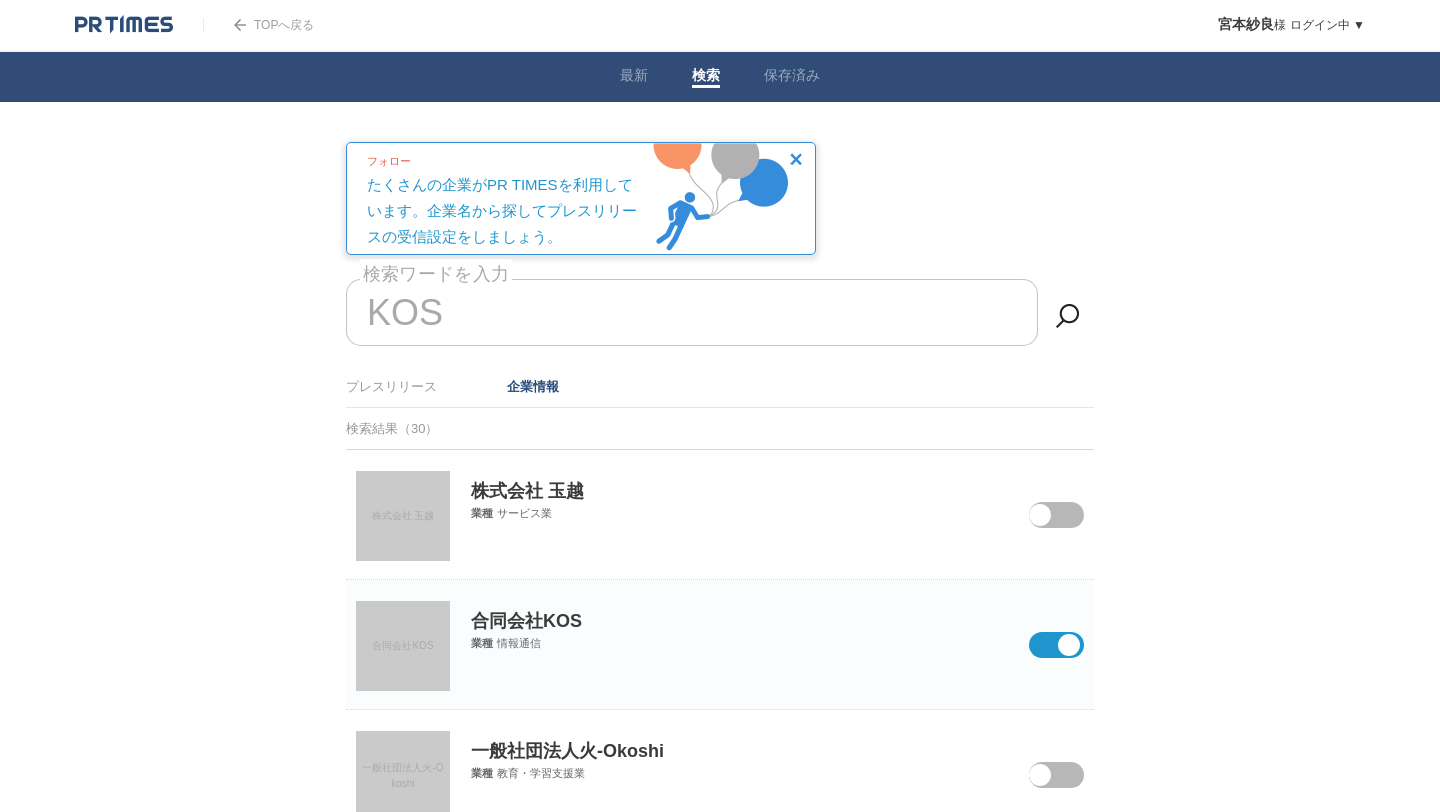click on "フォロー
たくさんの企業がPR TIMESを利用しています。企業名から探してプレスリリースの受信設定をしましょう。" at bounding box center (507, 196) 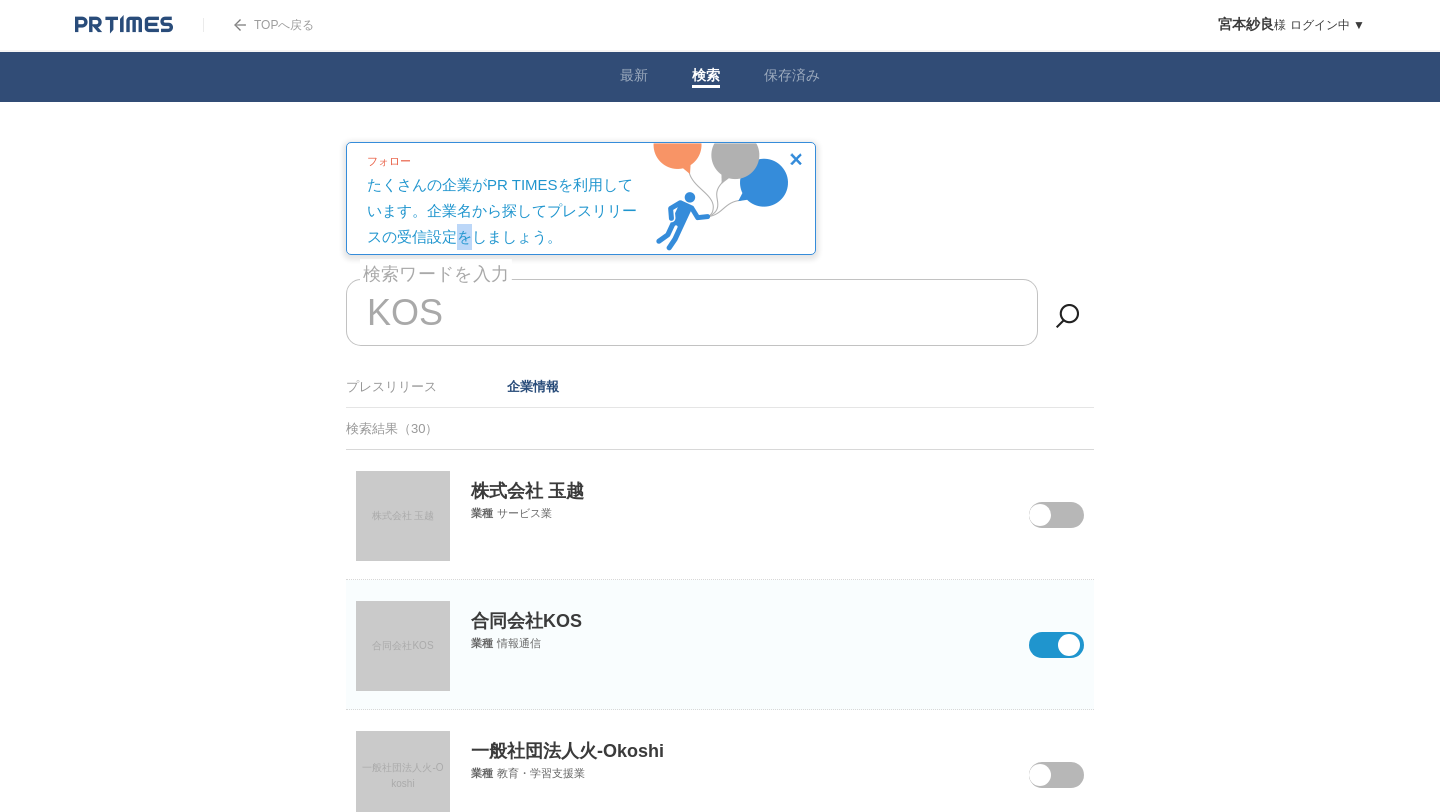 click on "フォロー
たくさんの企業がPR TIMESを利用しています。企業名から探してプレスリリースの受信設定をしましょう。" at bounding box center (507, 196) 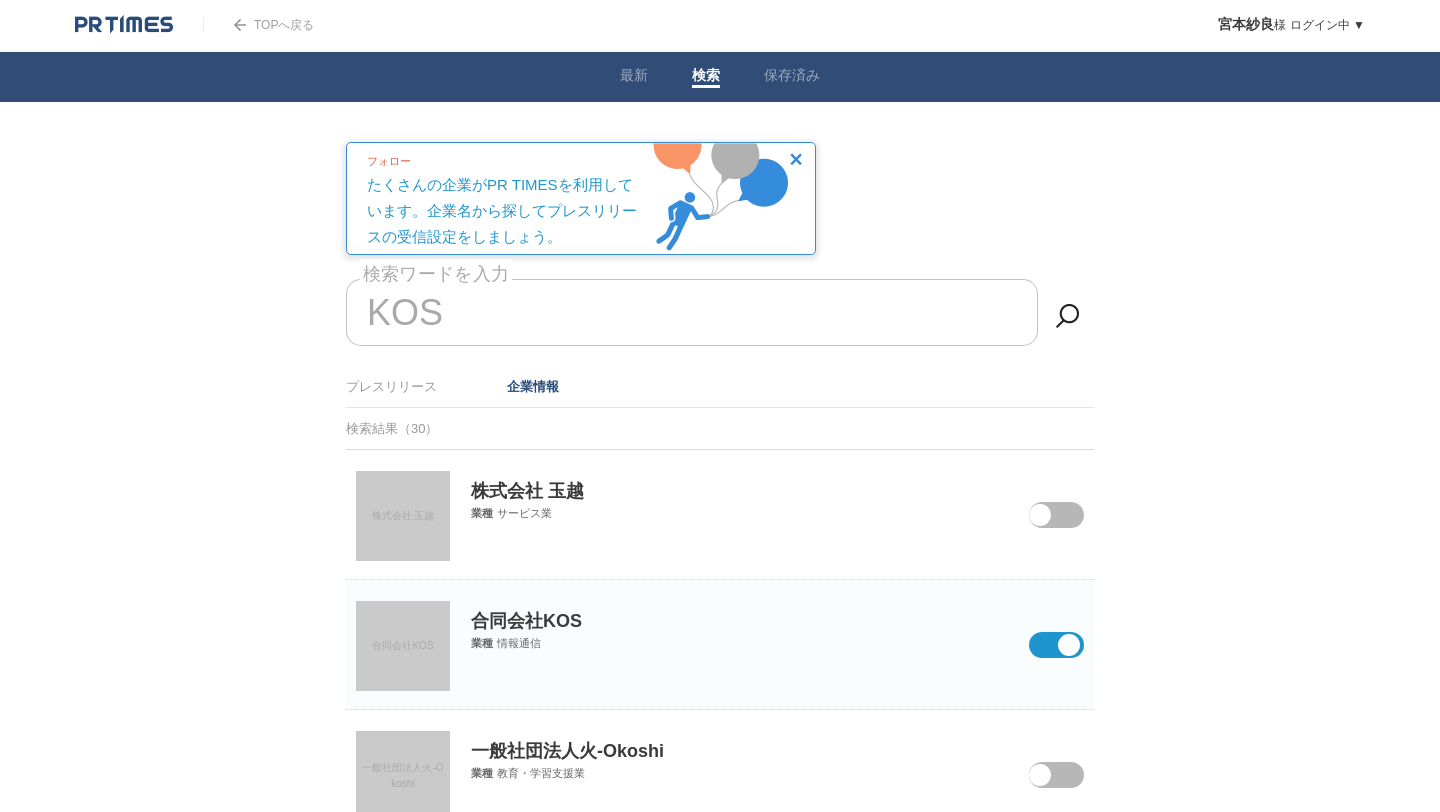 click on "フォロー
たくさんの企業がPR TIMESを利用しています。企業名から探してプレスリリースの受信設定をしましょう。" at bounding box center (507, 196) 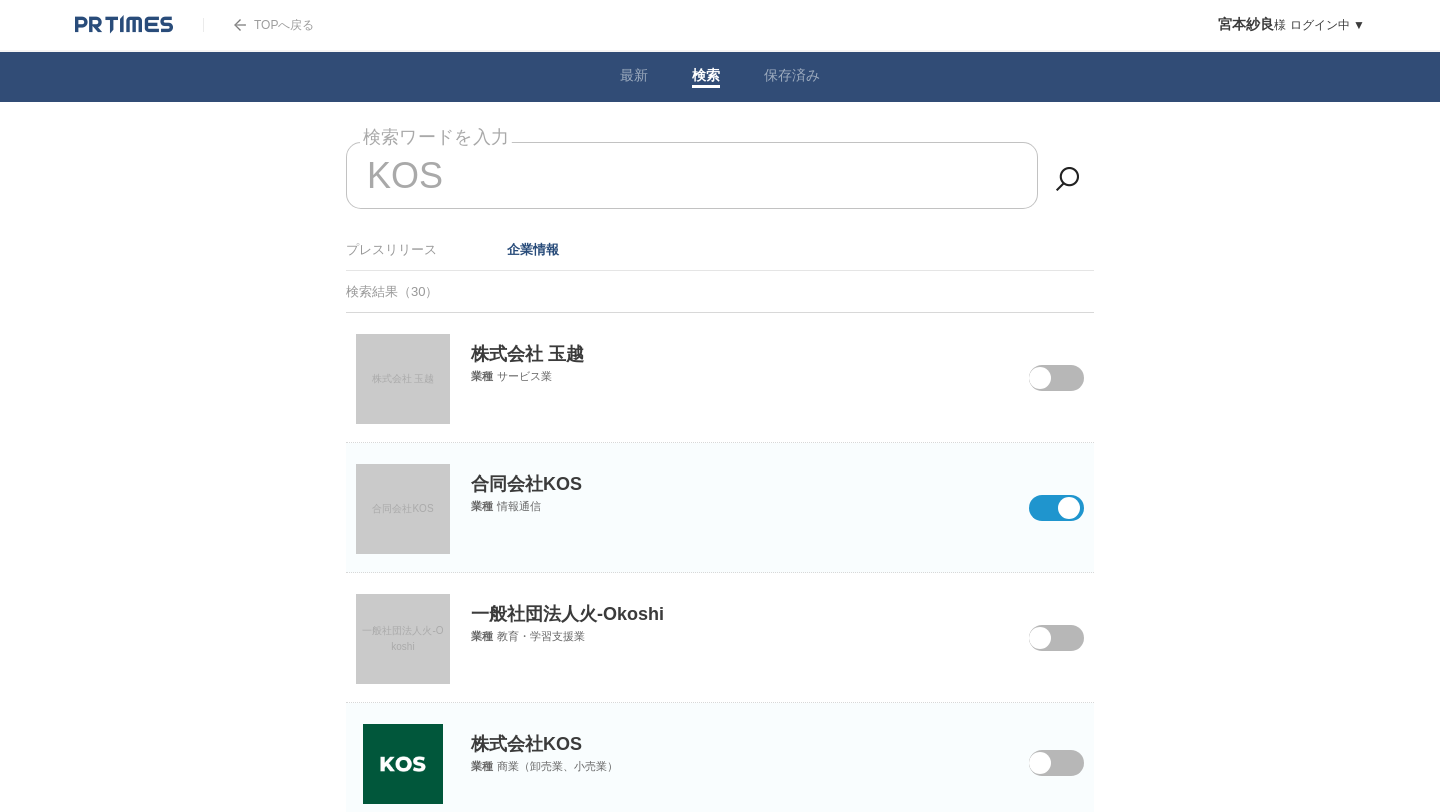 click on "業種" at bounding box center [482, 506] 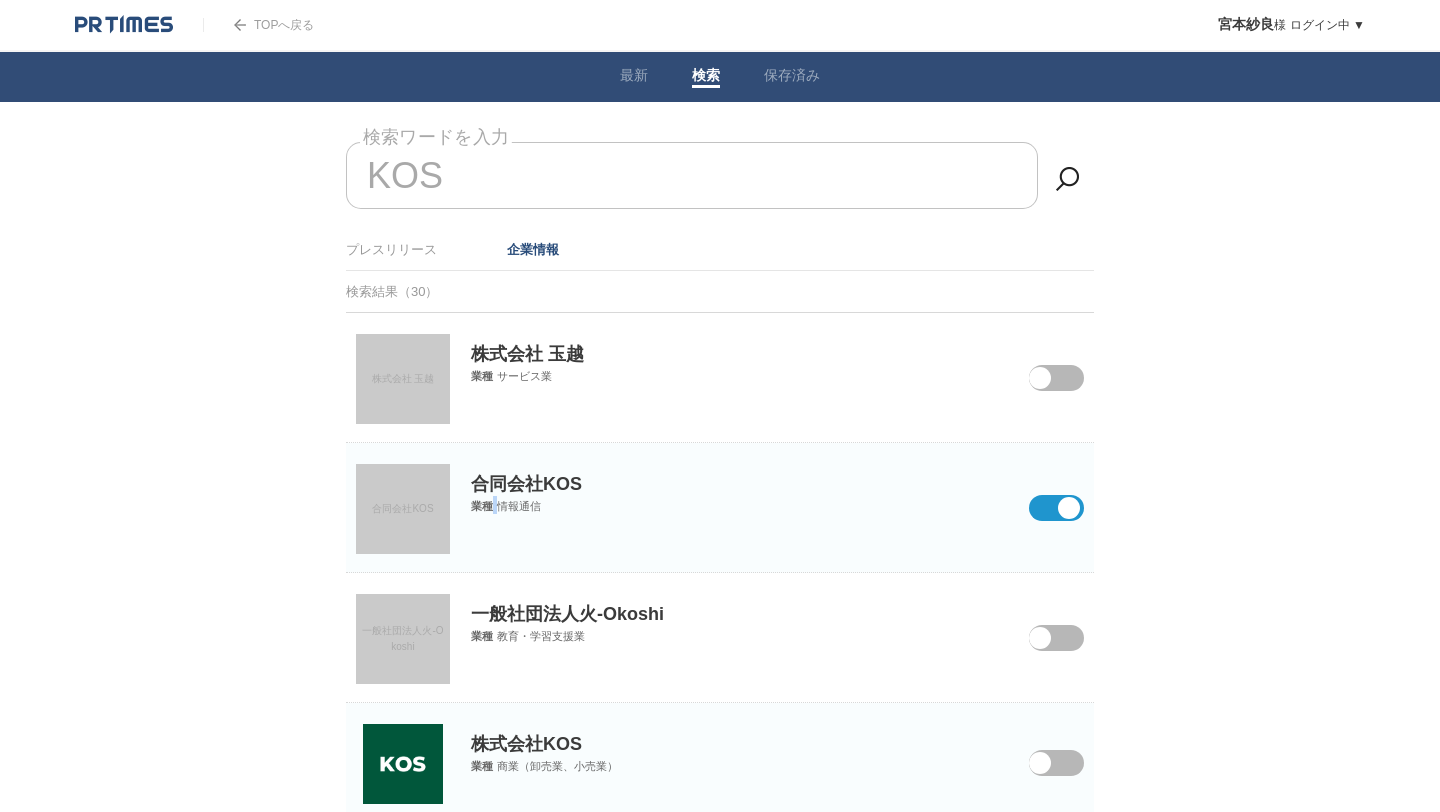 click on "業種" at bounding box center (482, 506) 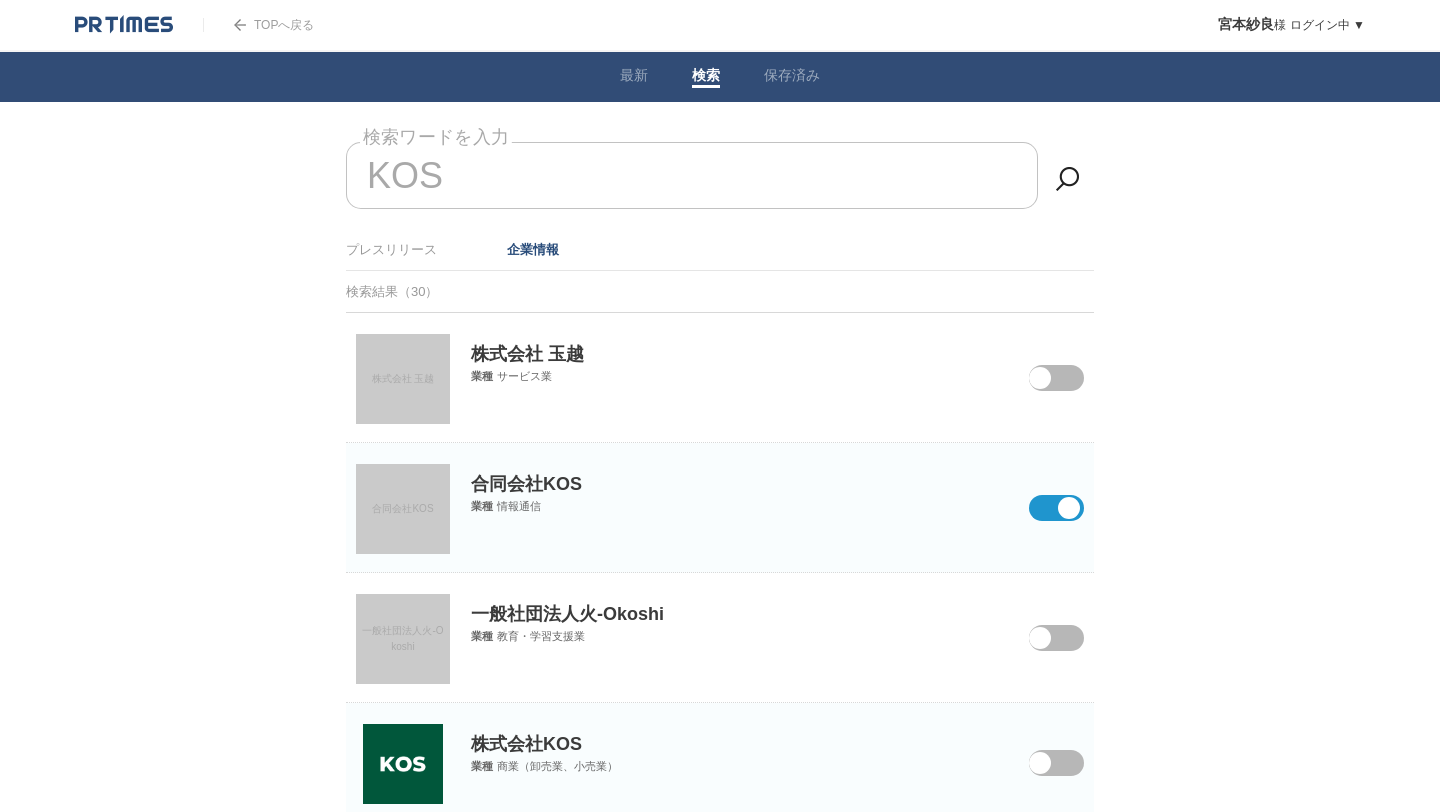 click on "合同会社KOS" at bounding box center (720, 469) 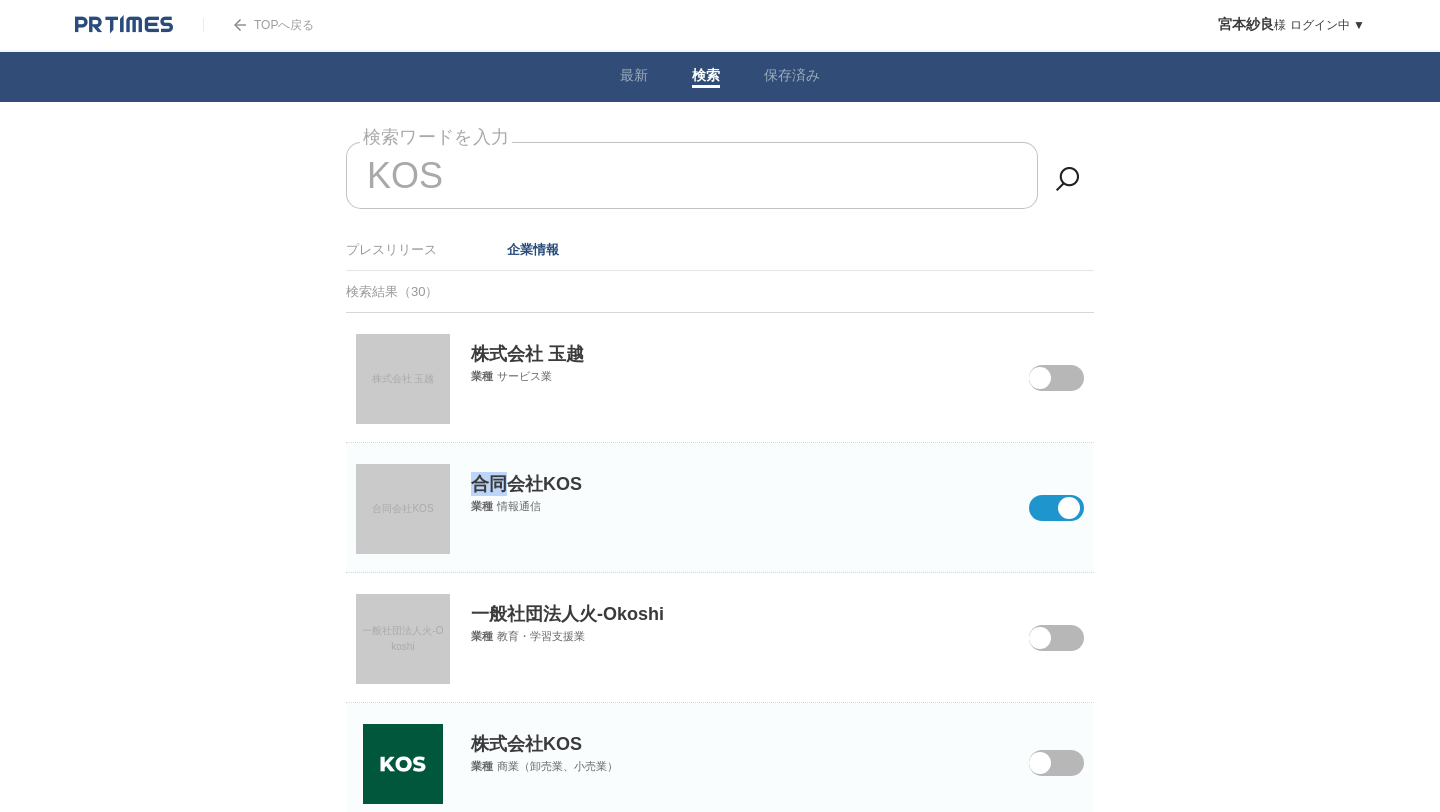 click on "合同会社KOS" at bounding box center [720, 469] 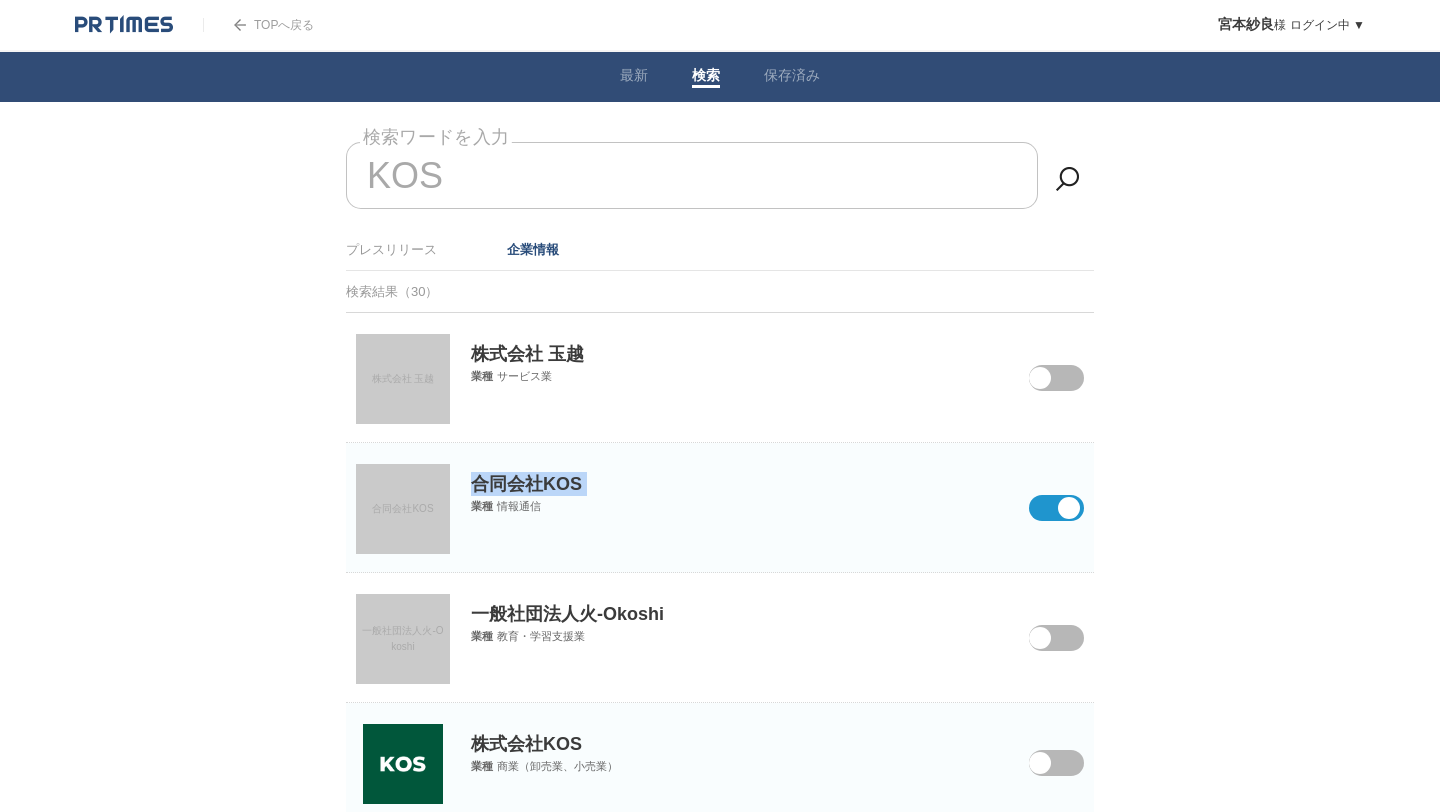 click on "合同会社KOS" at bounding box center (720, 469) 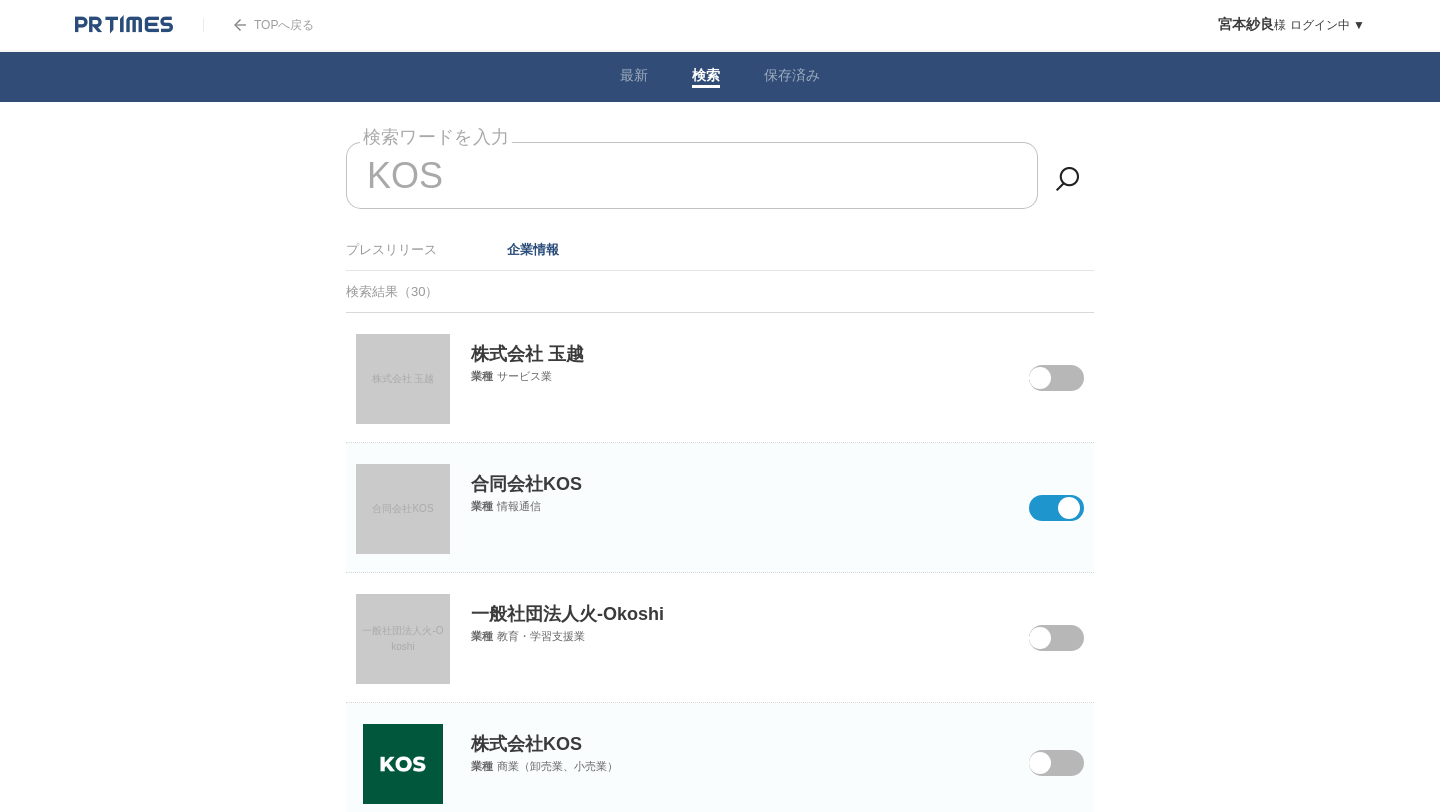 click on "合同会社KOS" at bounding box center (720, 469) 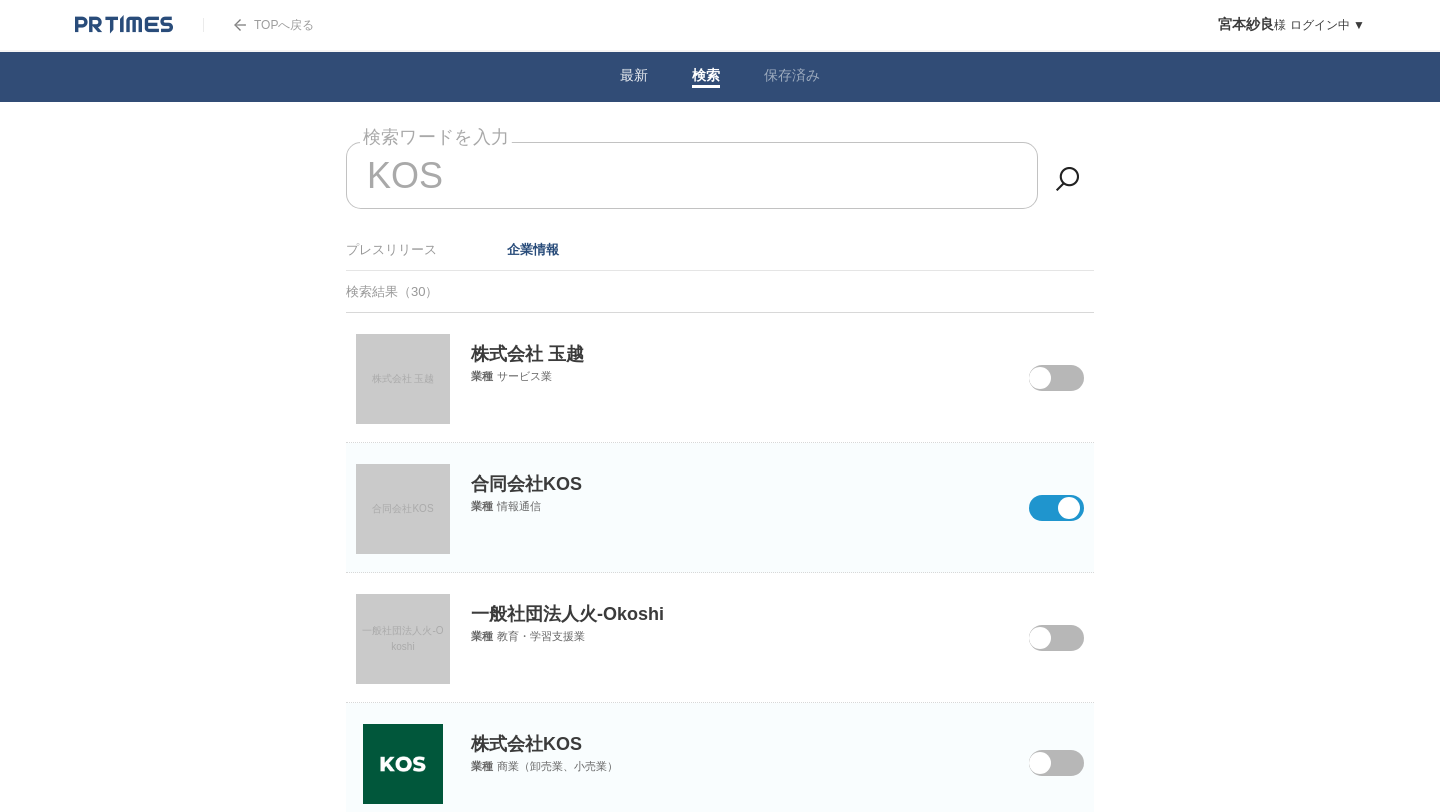 click on "最新" at bounding box center (634, 77) 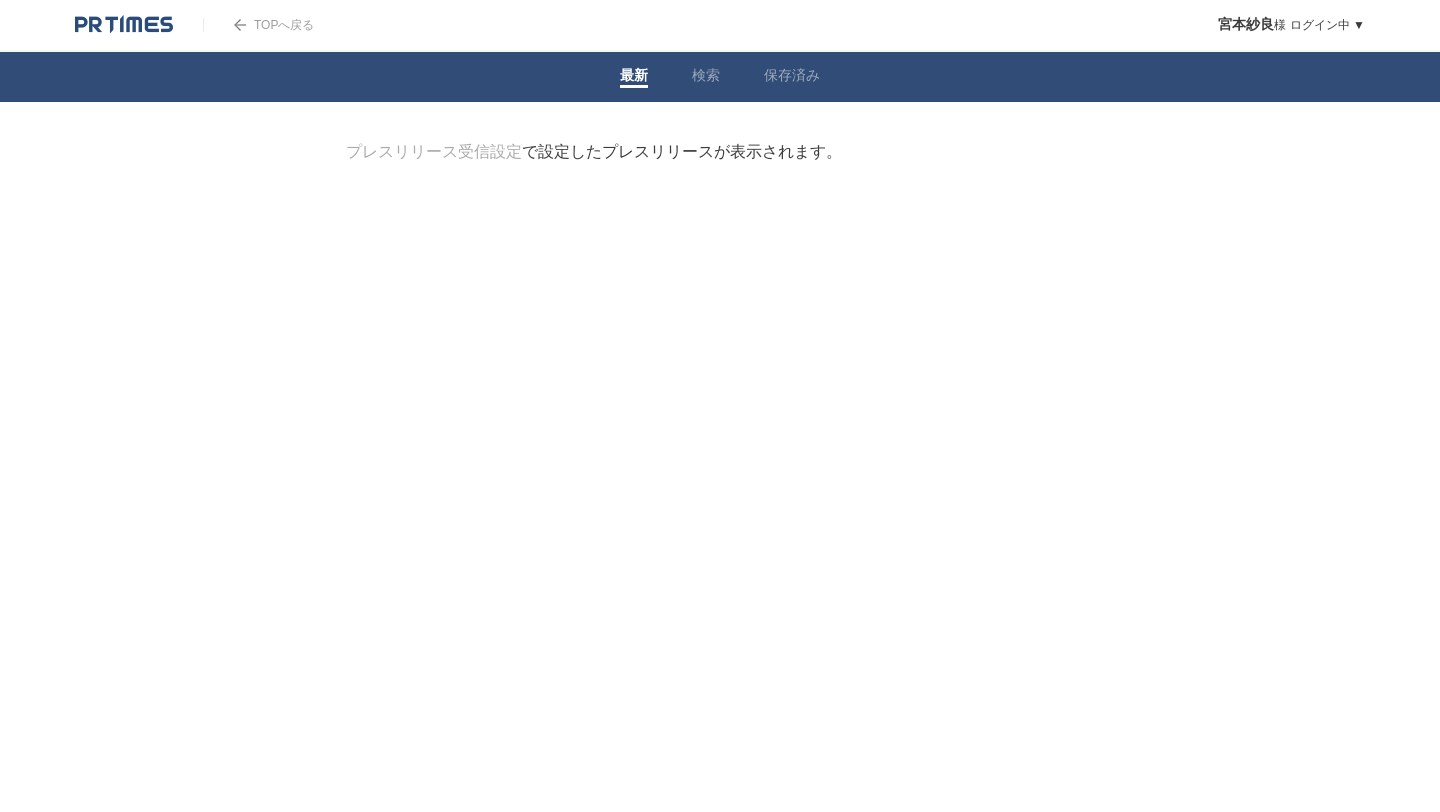 click on "TOPへ戻る" at bounding box center (258, 25) 